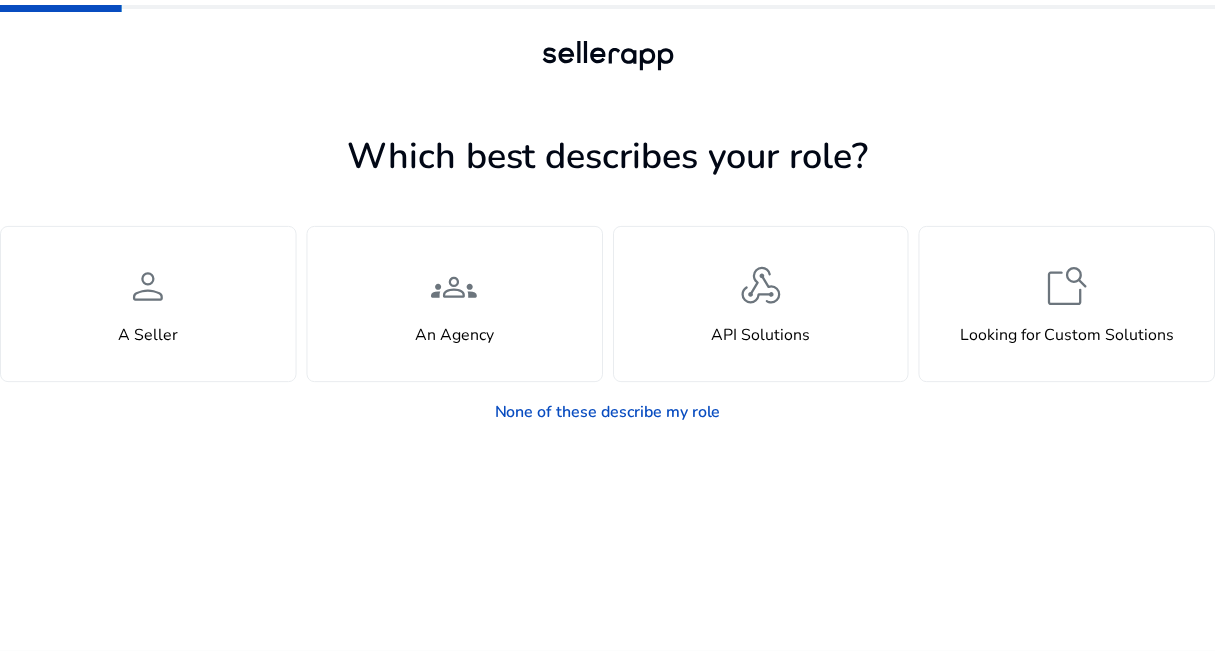 scroll, scrollTop: 0, scrollLeft: 0, axis: both 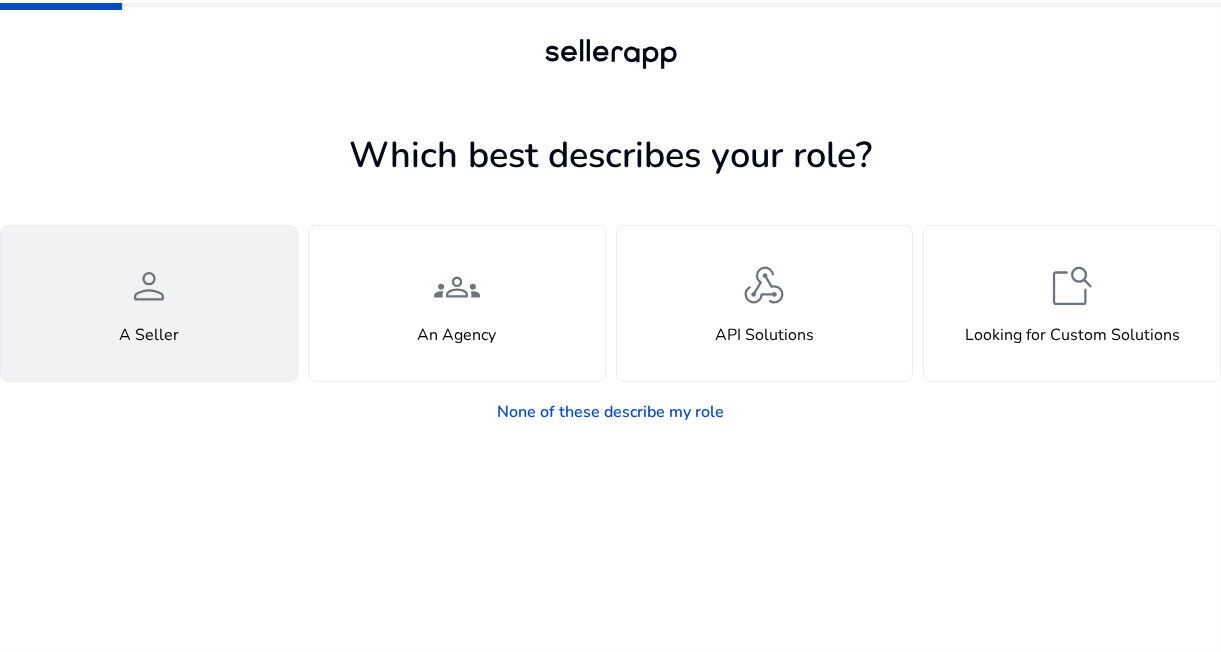 drag, startPoint x: 0, startPoint y: 0, endPoint x: 145, endPoint y: 272, distance: 308.2353 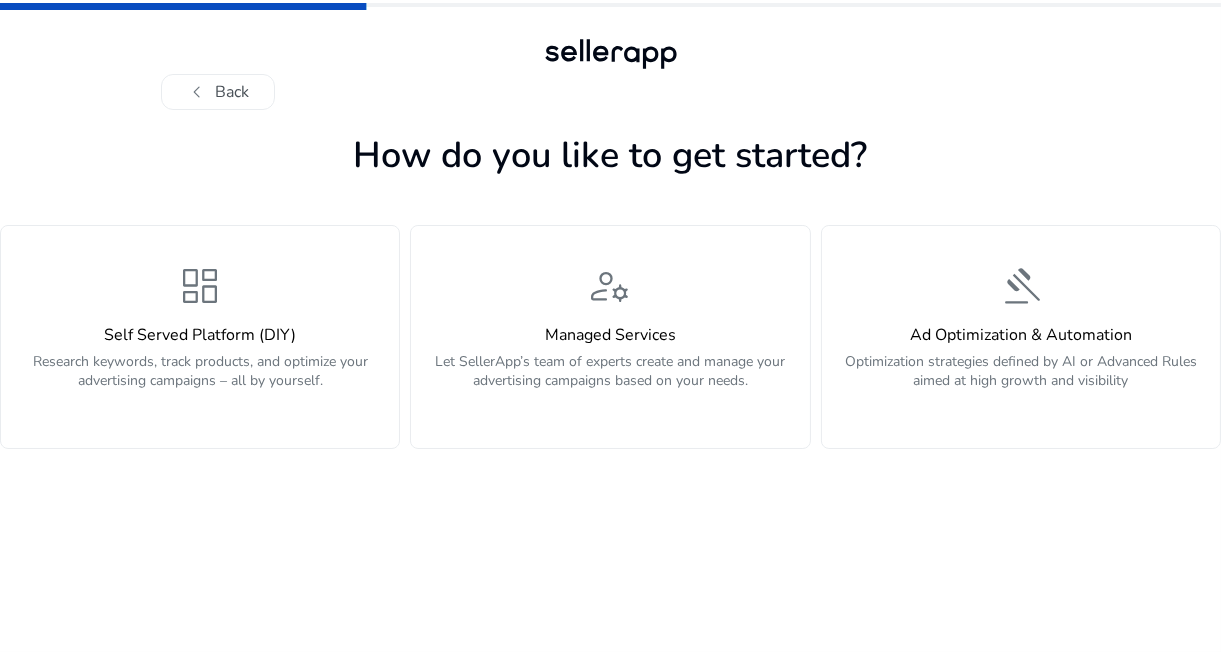 click on "dashboard  Self Served Platform (DIY)  Research keywords, track products, and optimize your advertising campaigns – all by yourself." 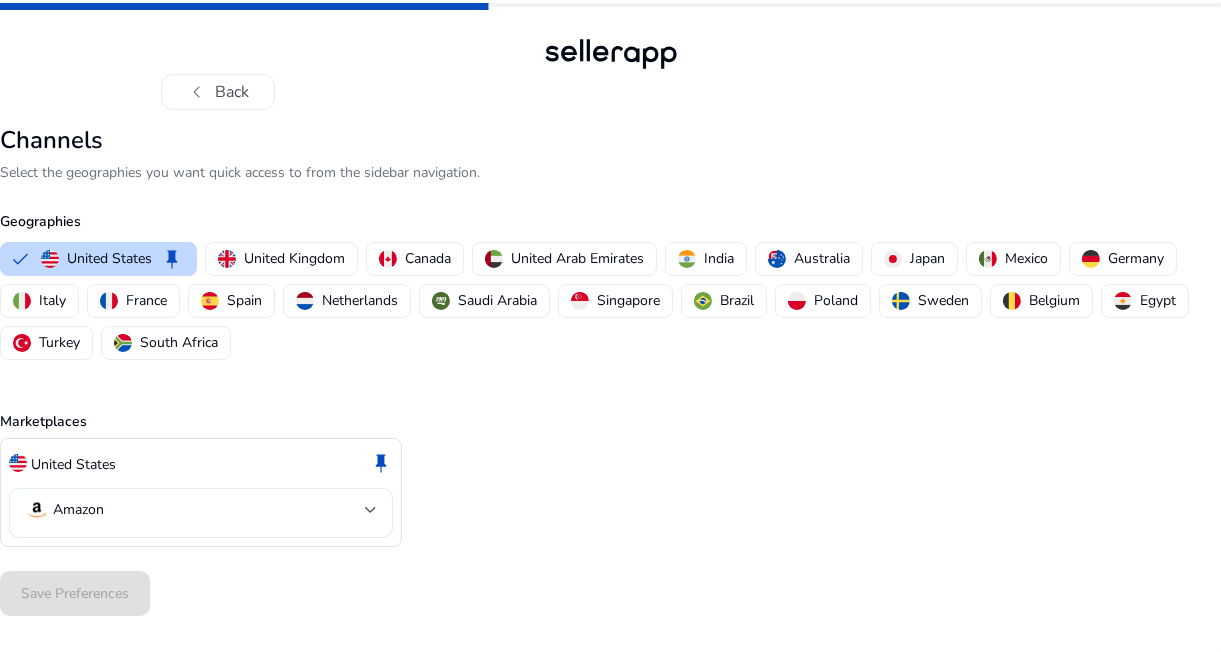 click on "Amazon" 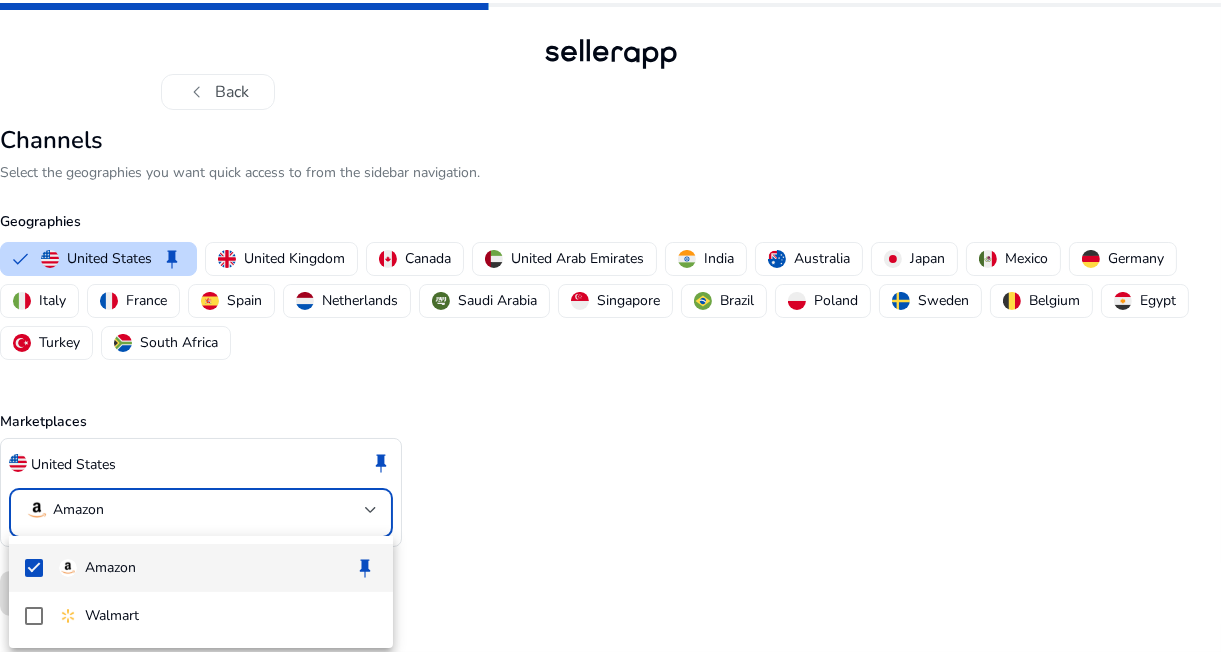 click at bounding box center (610, 326) 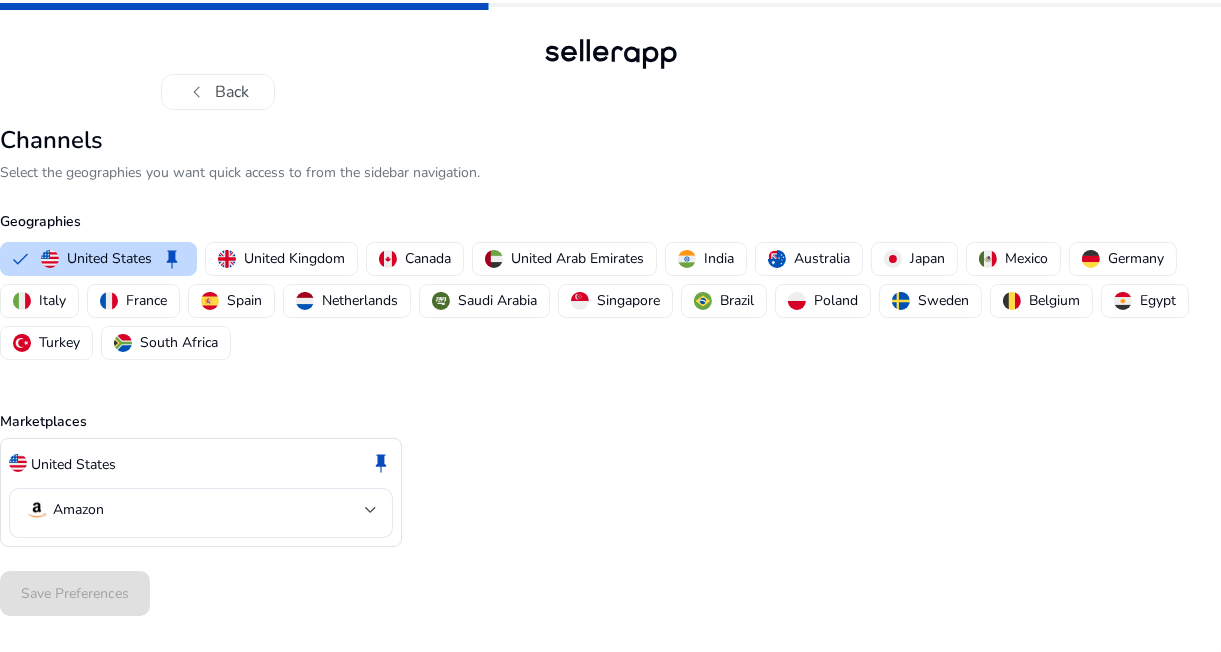 click on "Save Preferences" 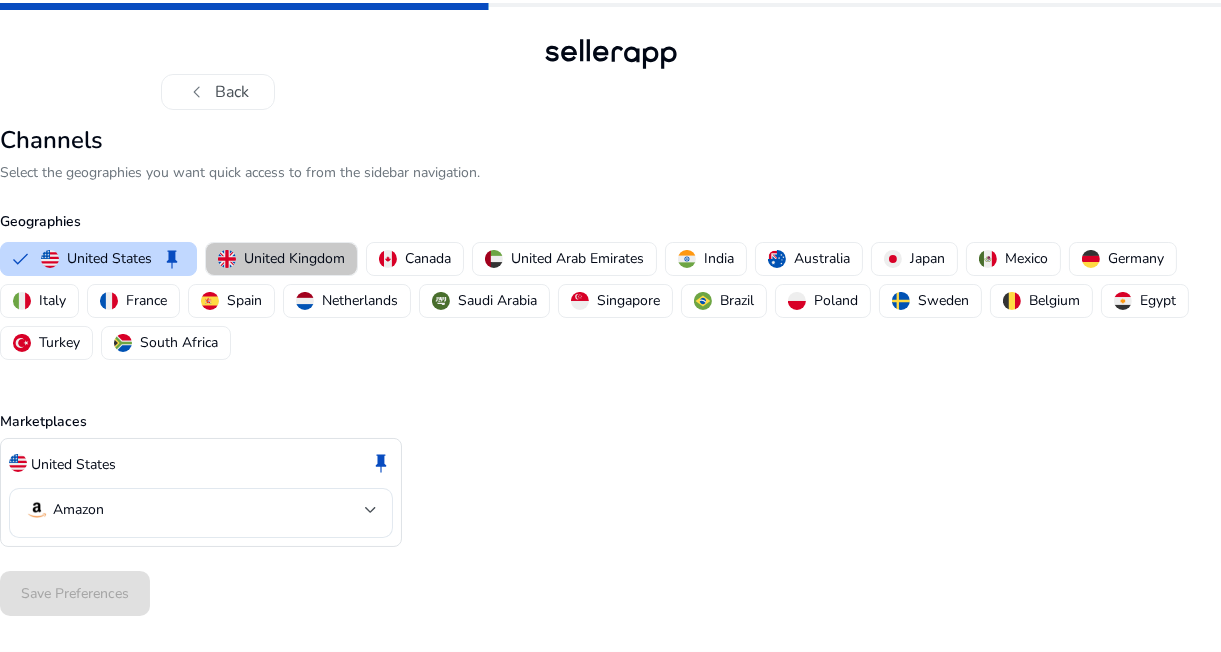 click on "United Kingdom" at bounding box center (281, 259) 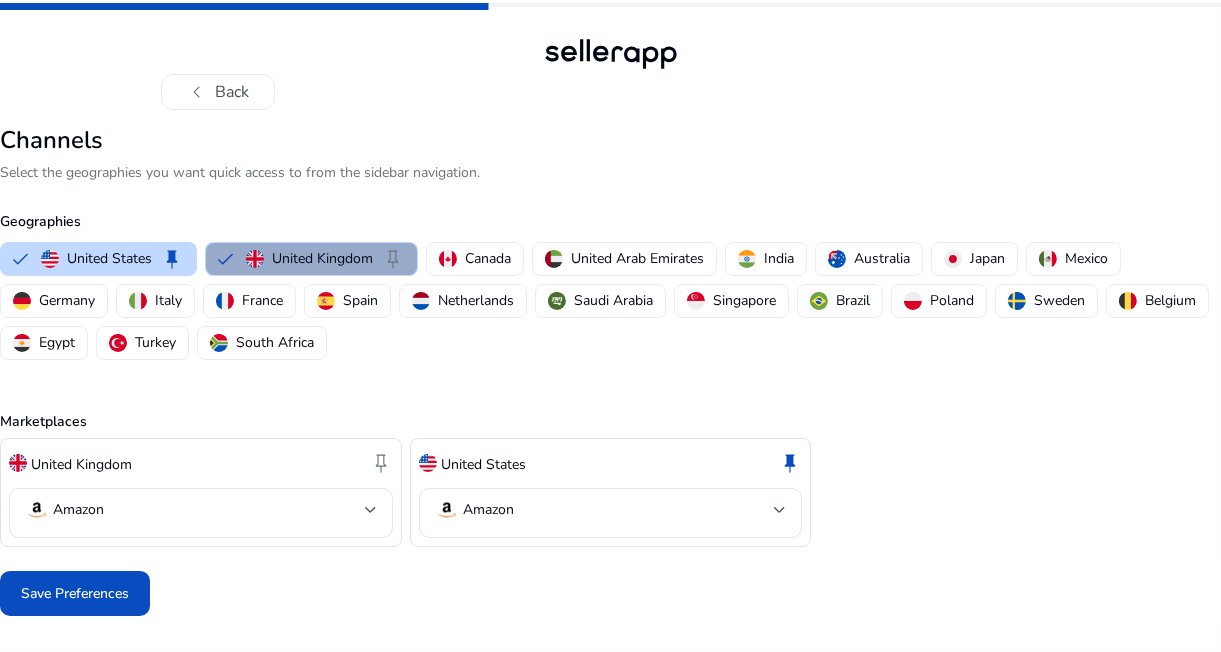 click on "United Kingdom" at bounding box center (322, 258) 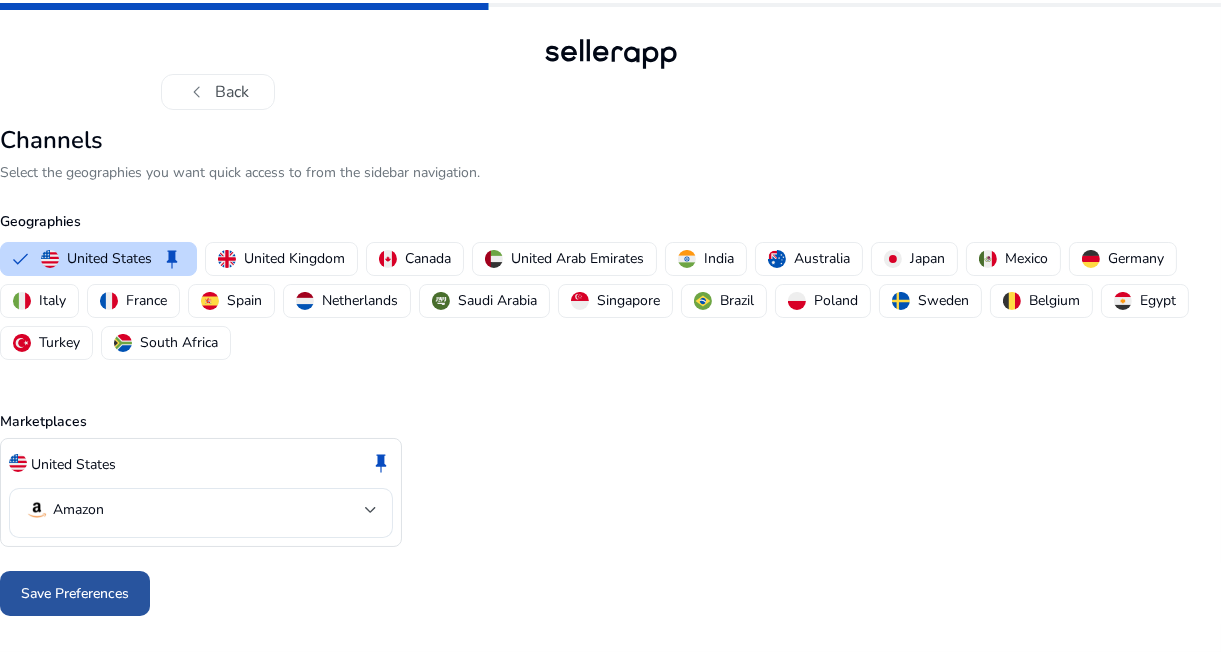 click on "Save Preferences" 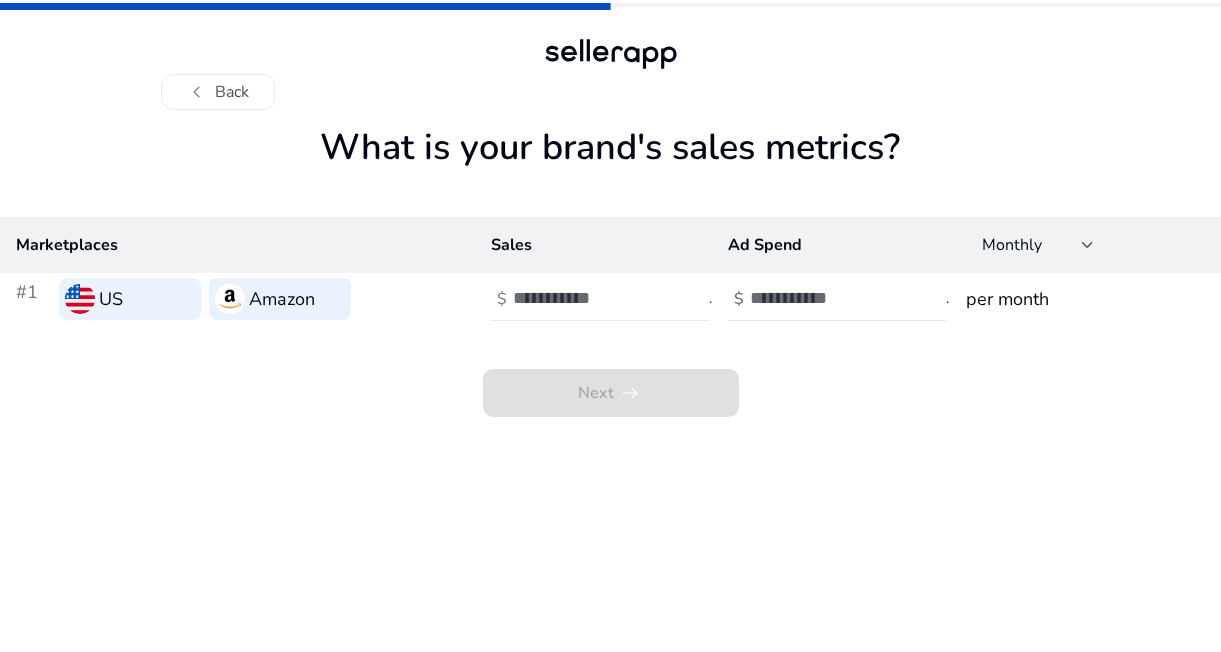 click at bounding box center (580, 298) 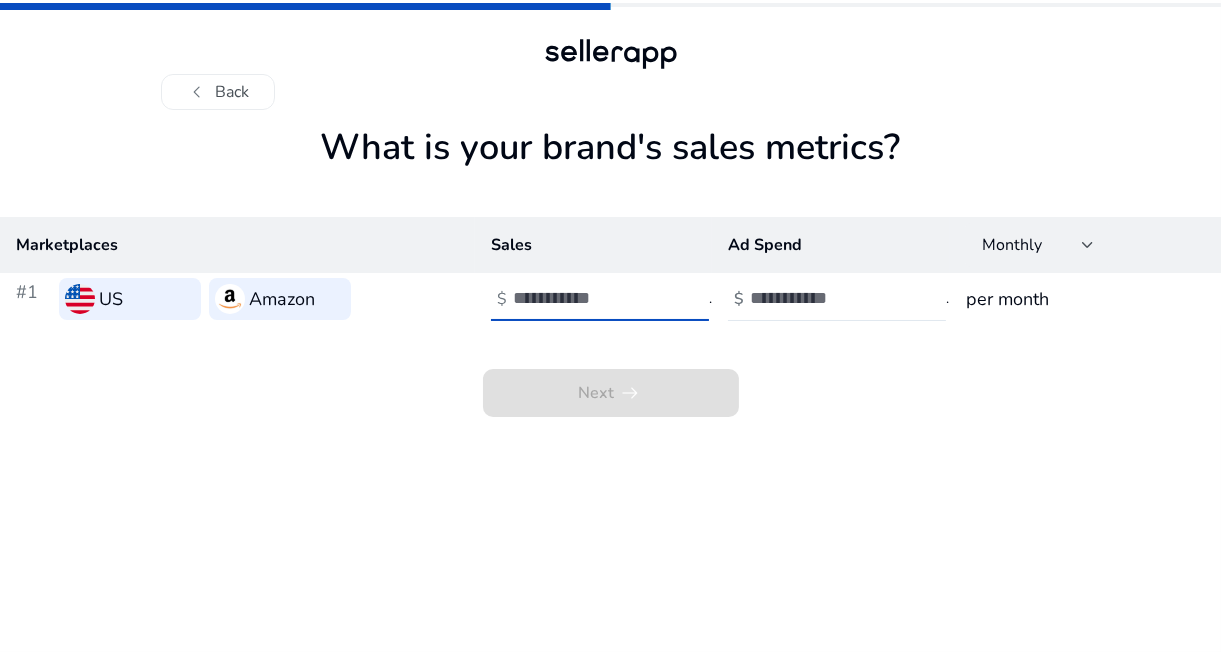 click on "**" at bounding box center (580, 298) 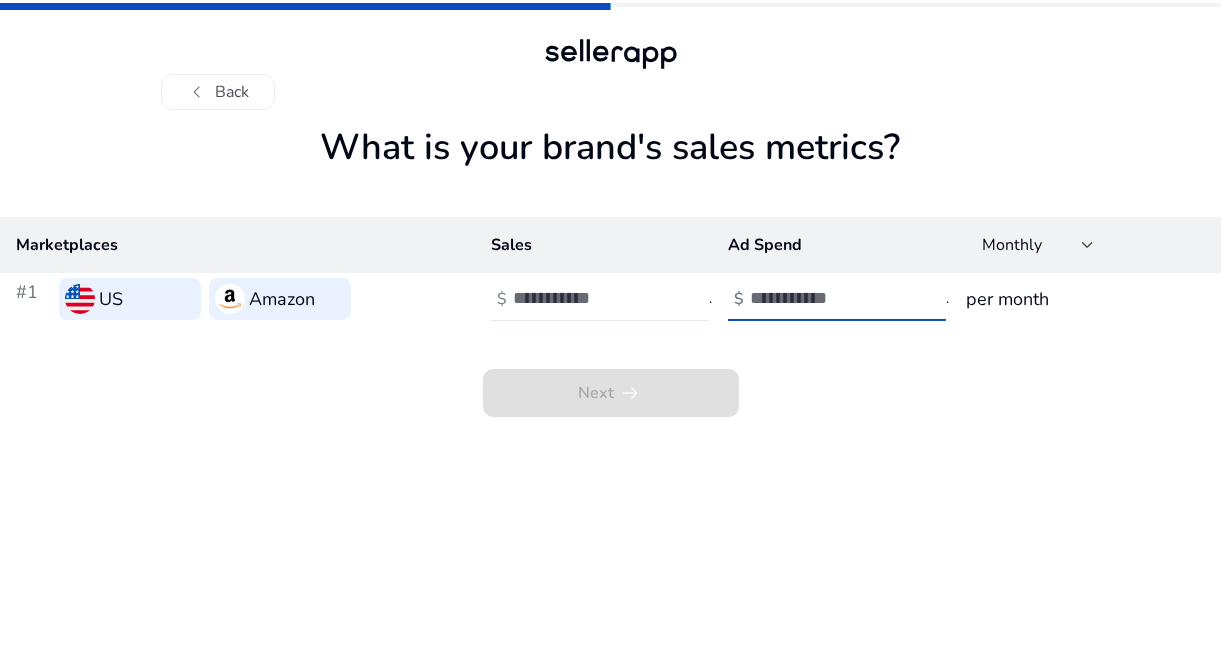click at bounding box center [817, 298] 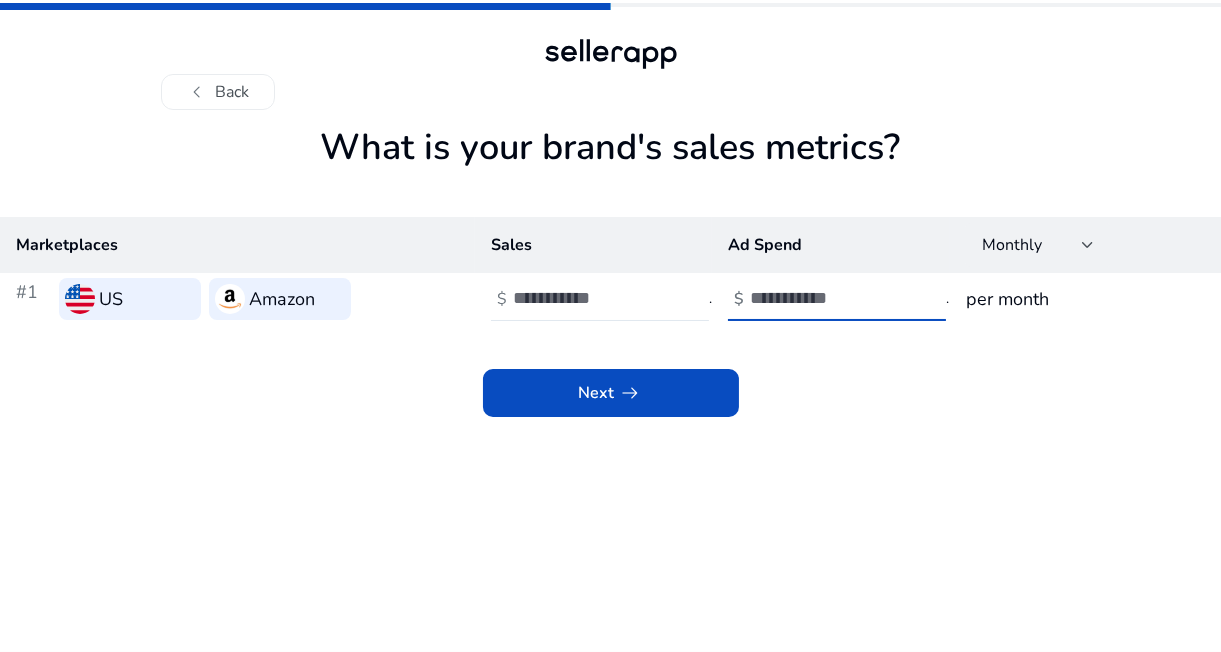 click on "*" at bounding box center (817, 298) 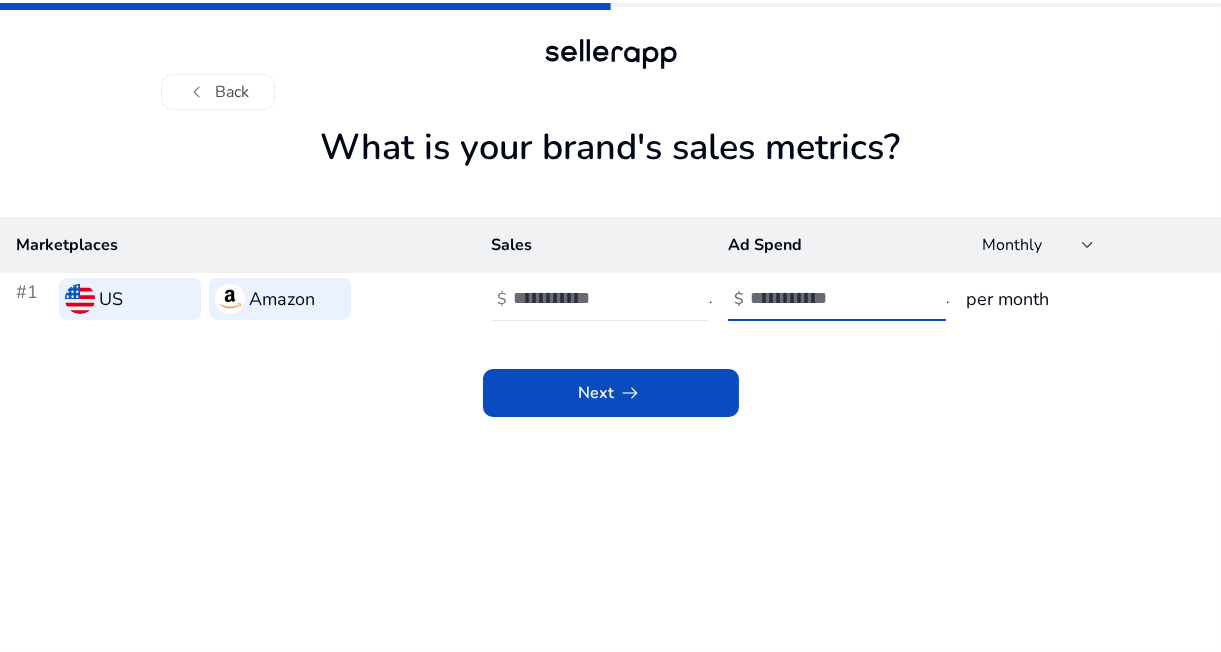 click on "*" at bounding box center (580, 298) 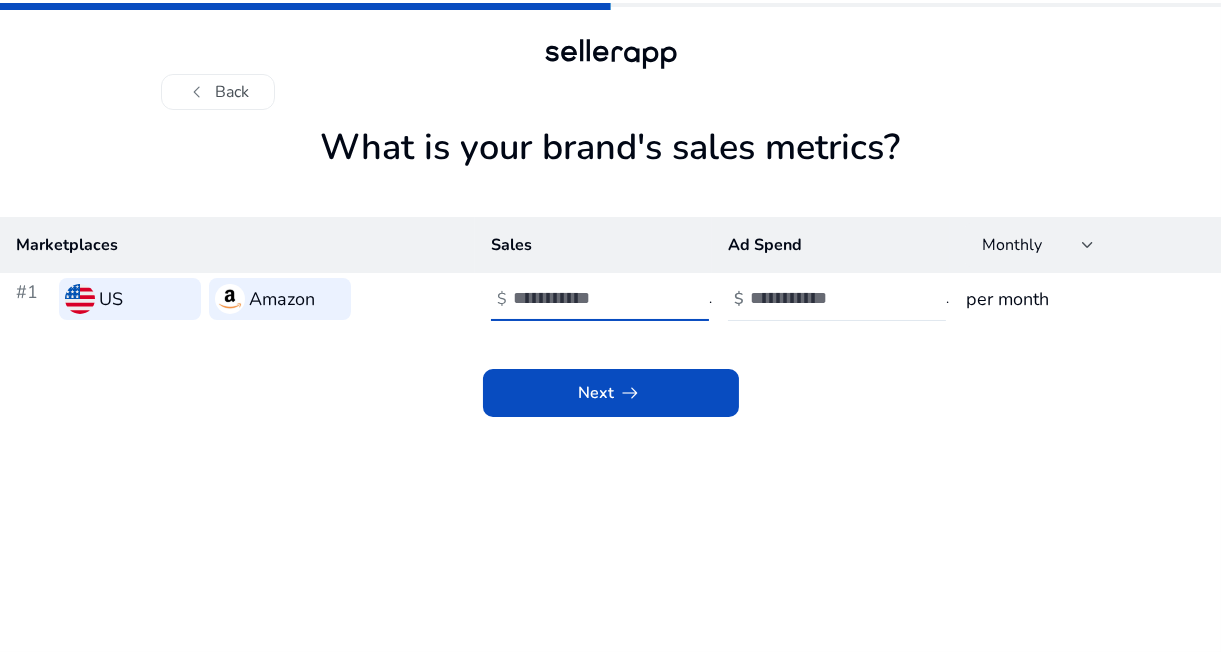 type on "*" 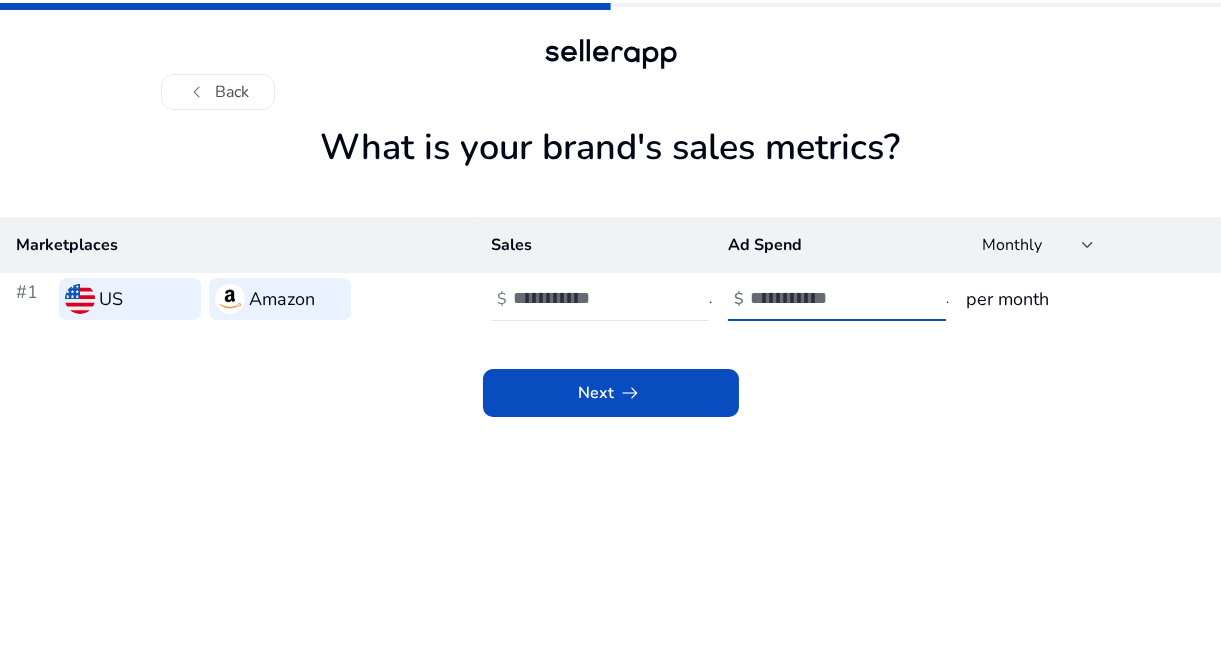 type on "*" 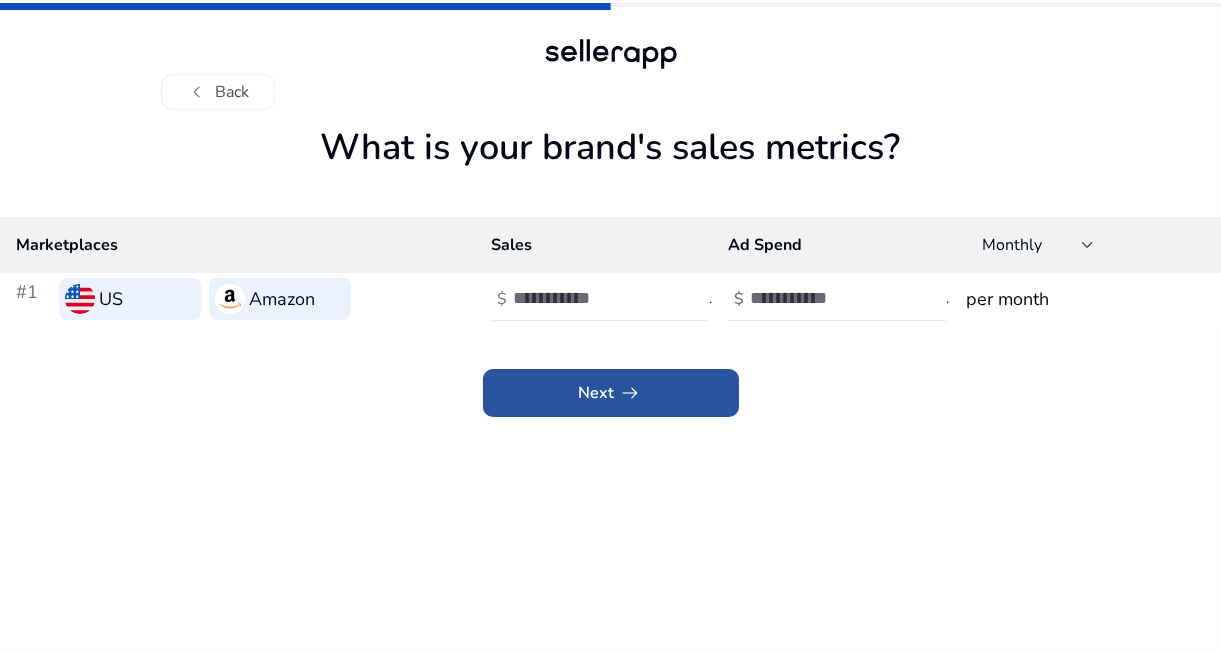 click on "arrow_right_alt" 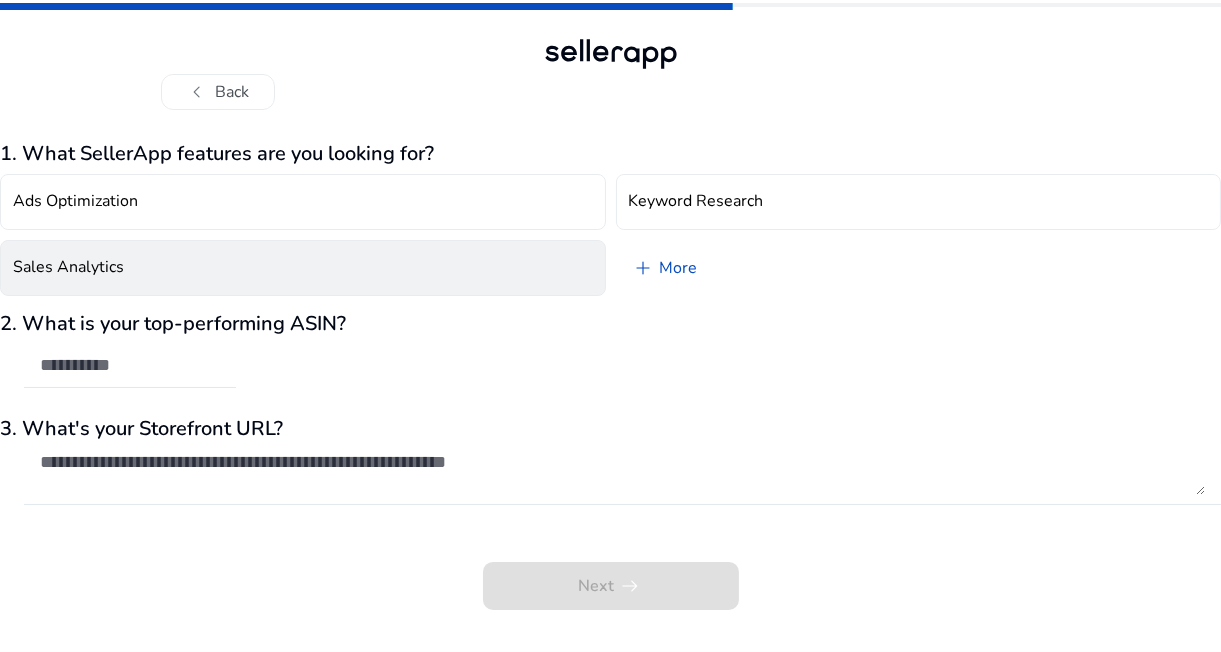 click on "Sales Analytics" 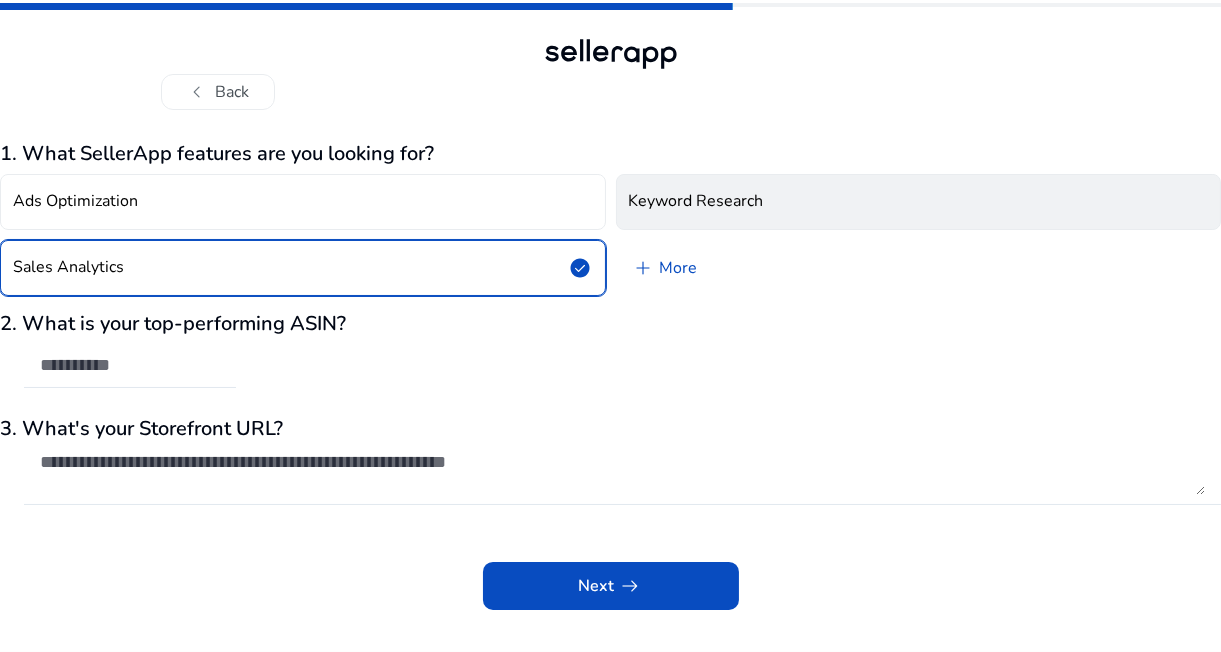 click on "Keyword Research" 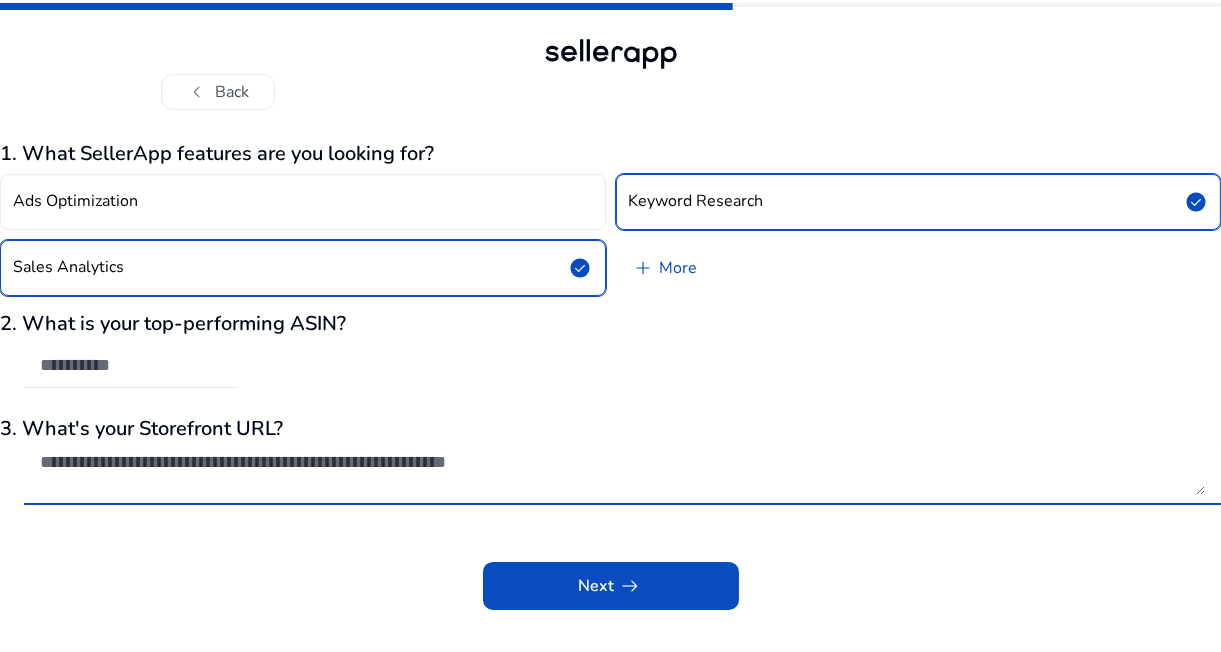 click at bounding box center [622, 473] 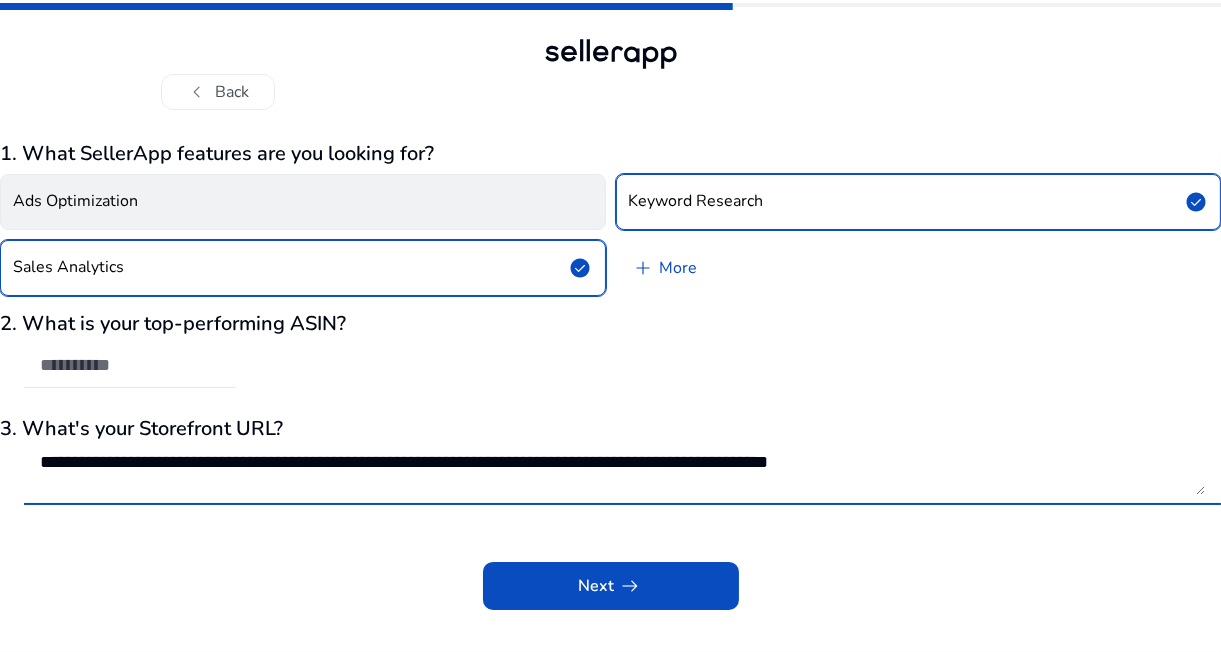 type on "**********" 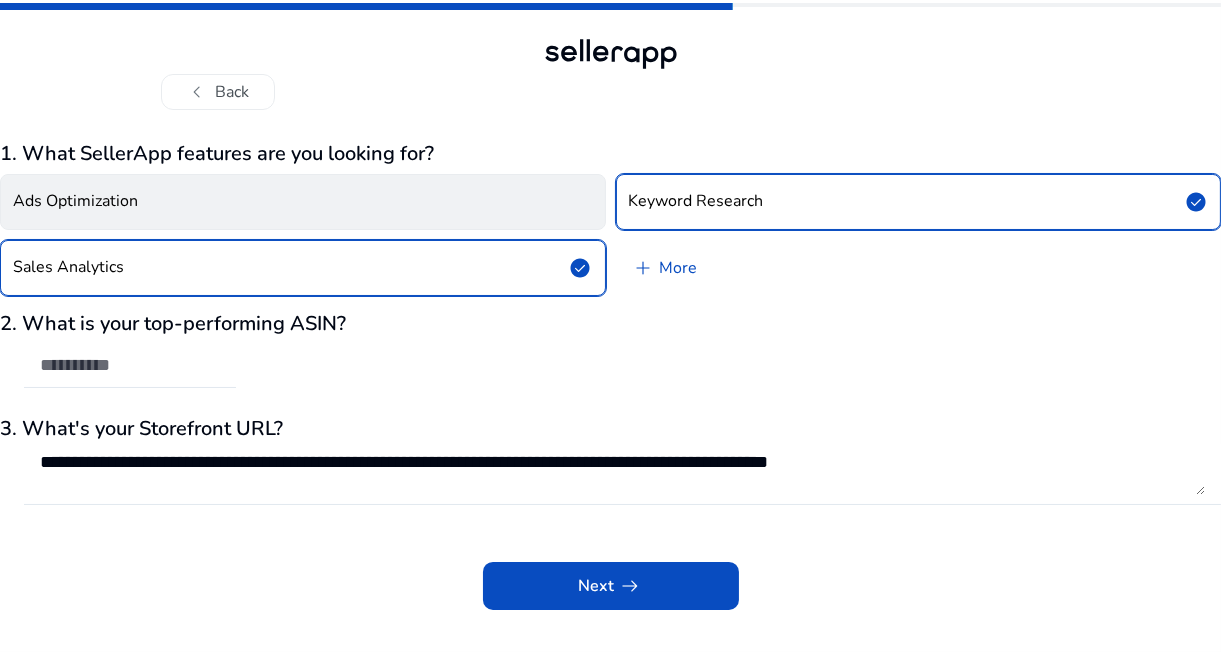 click on "Ads Optimization" 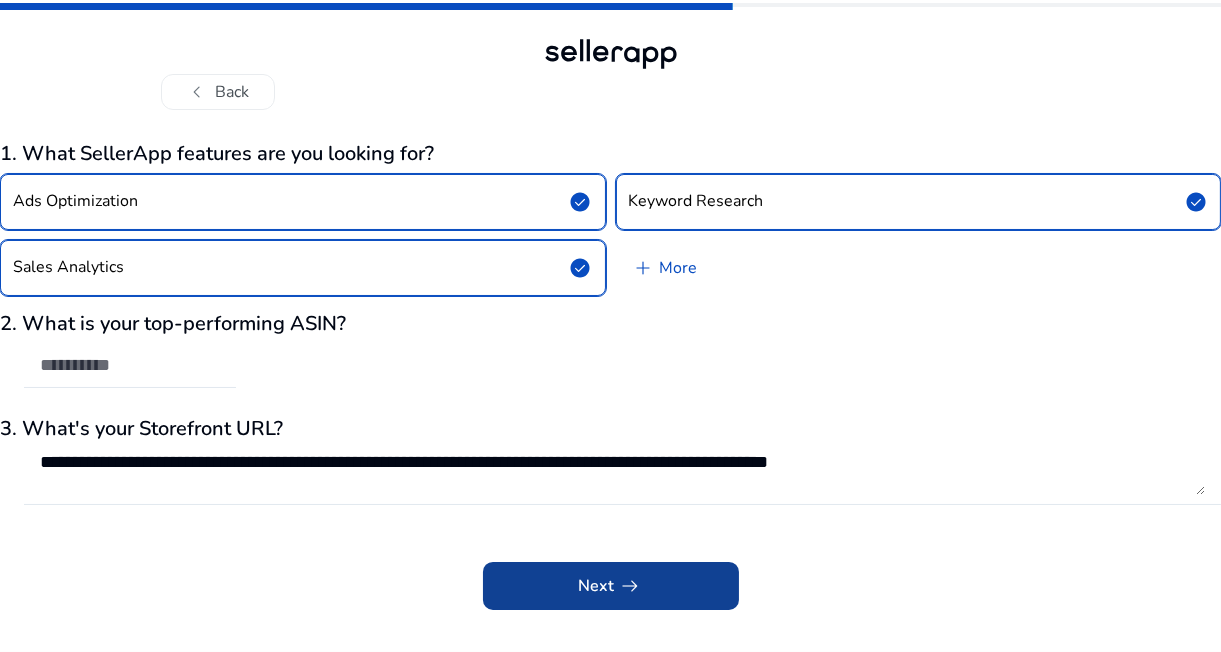 click 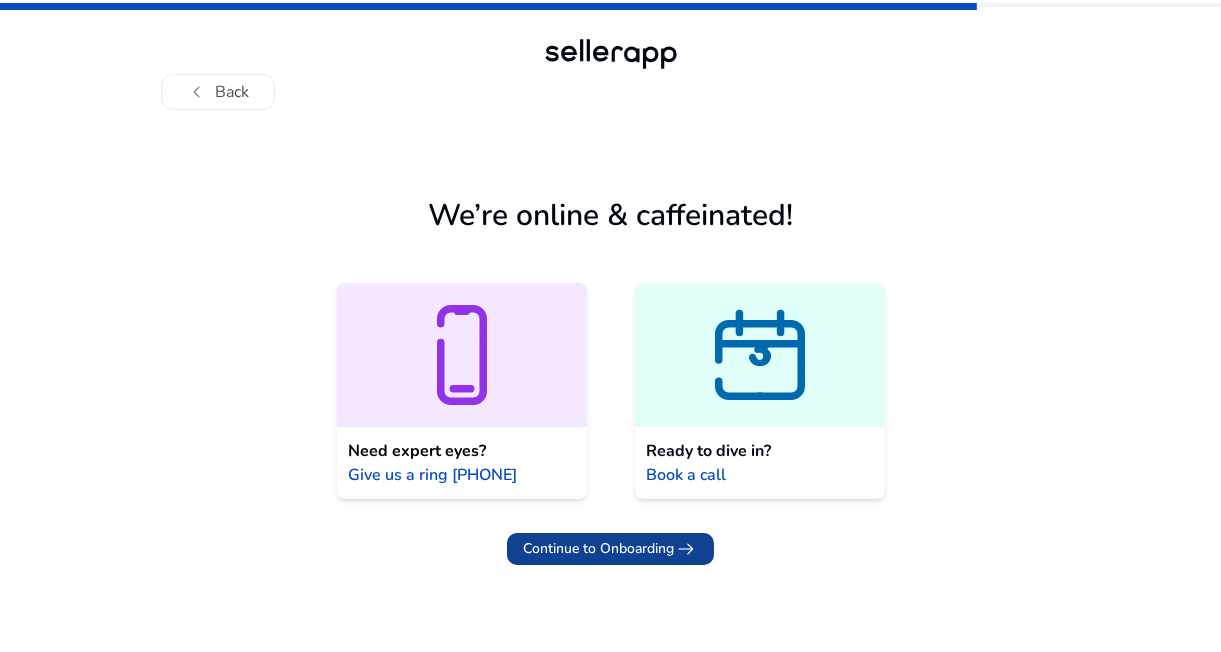 click on "Continue to Onboarding" 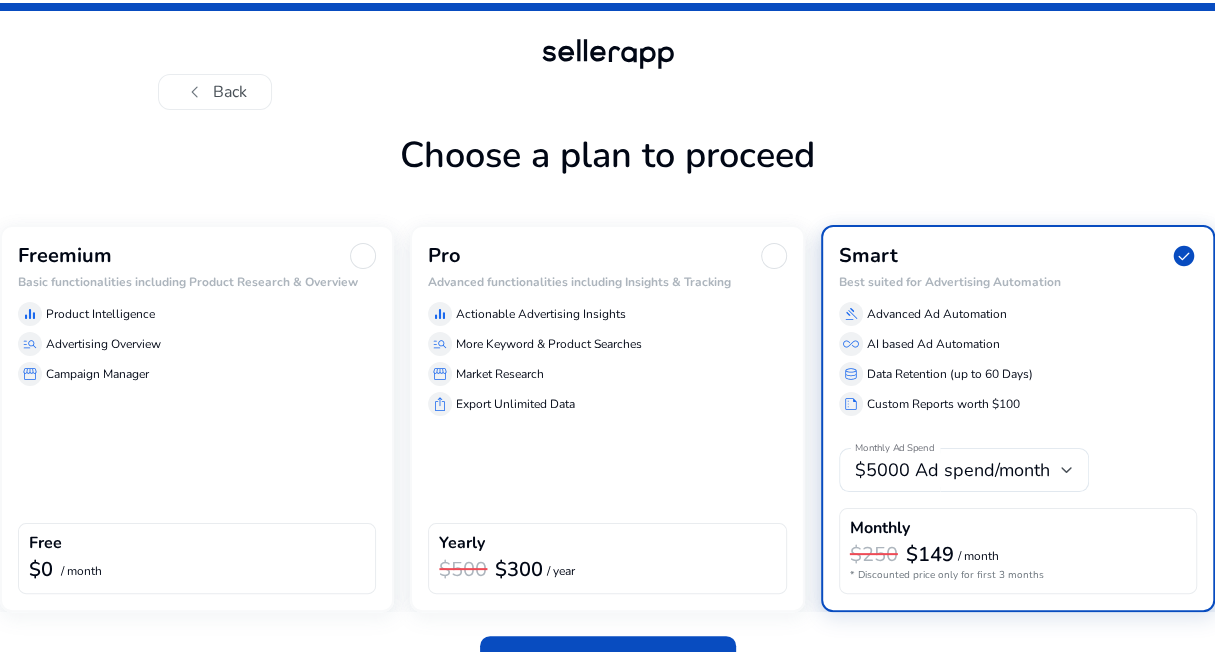 click 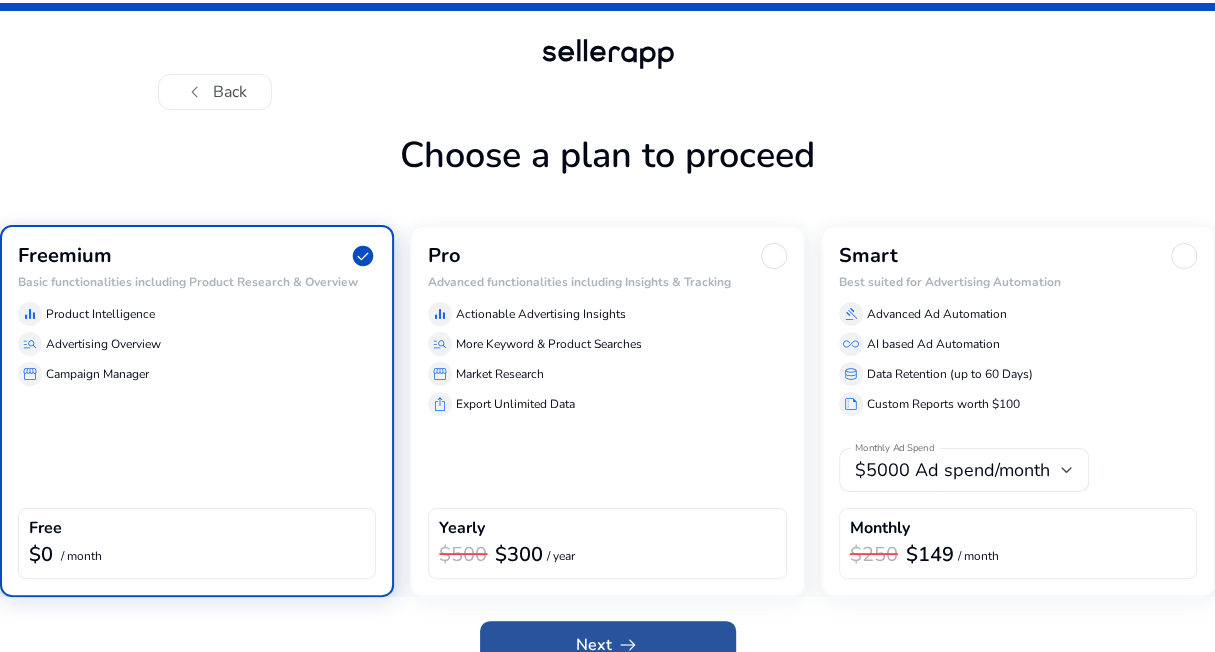 click on "Next   arrow_right_alt" 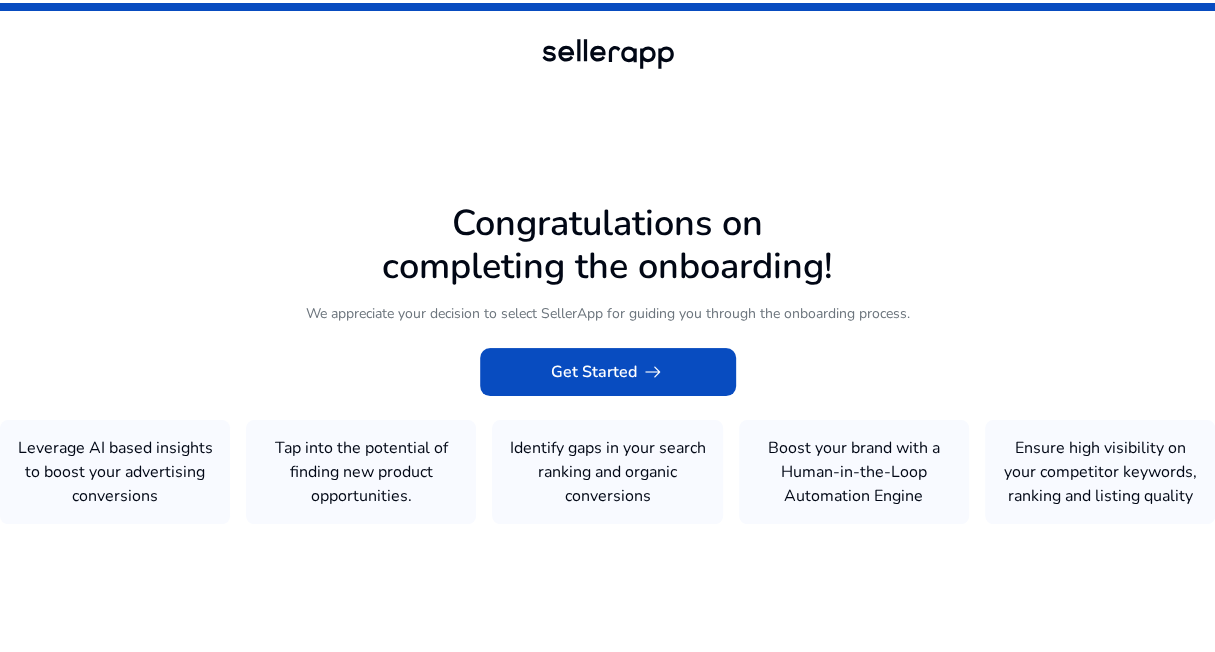click 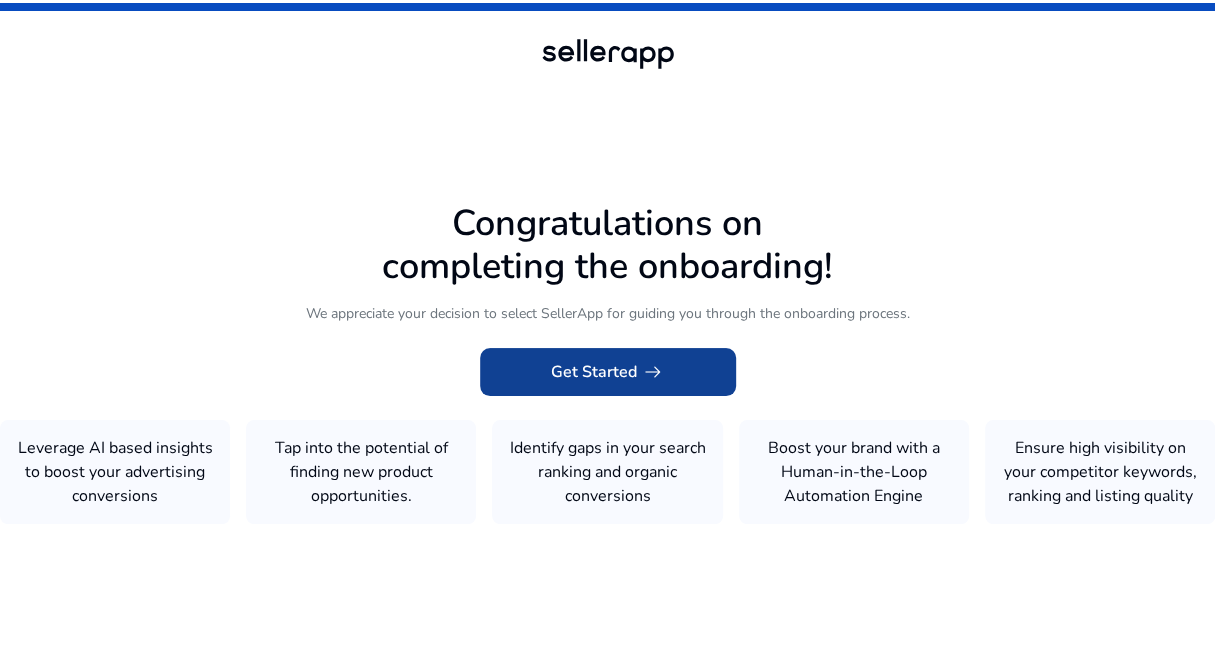 click on "Get Started   arrow_right_alt" 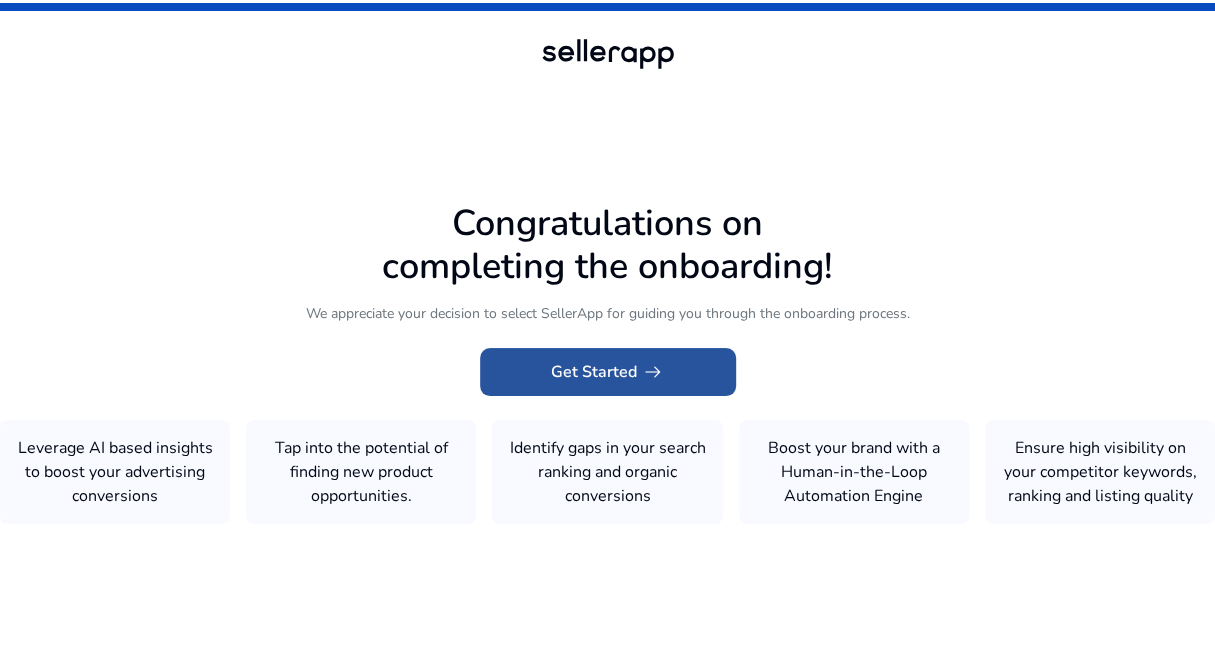 click on "Get Started   arrow_right_alt" 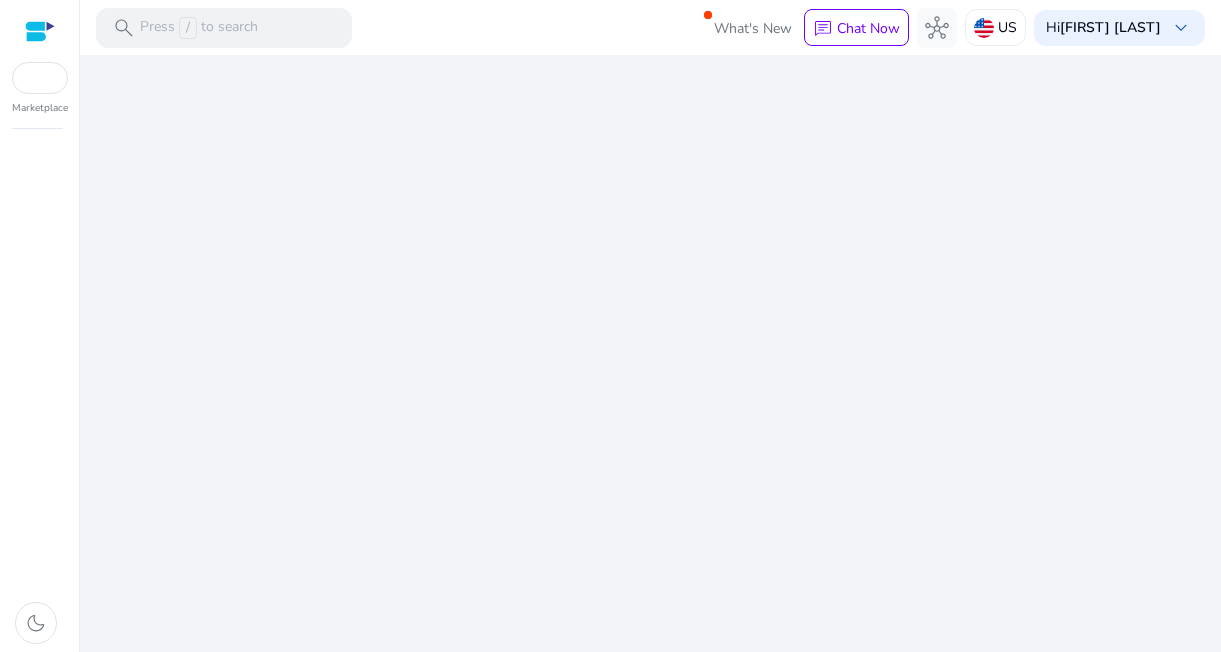 scroll, scrollTop: 0, scrollLeft: 0, axis: both 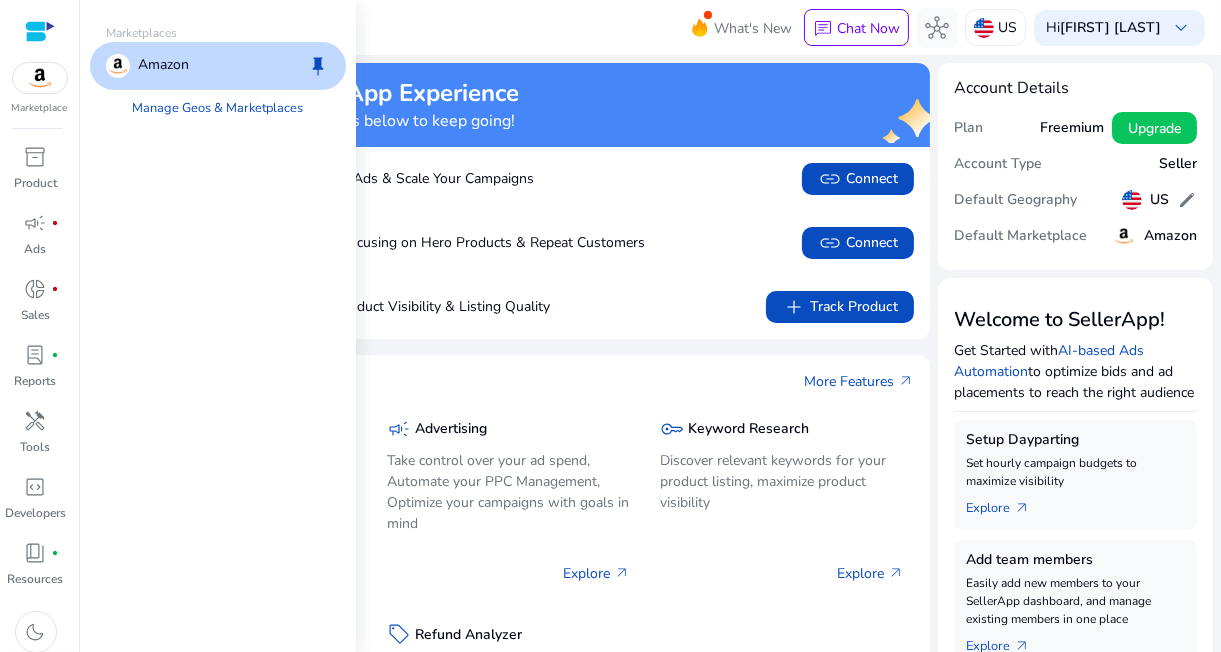 click at bounding box center (40, 78) 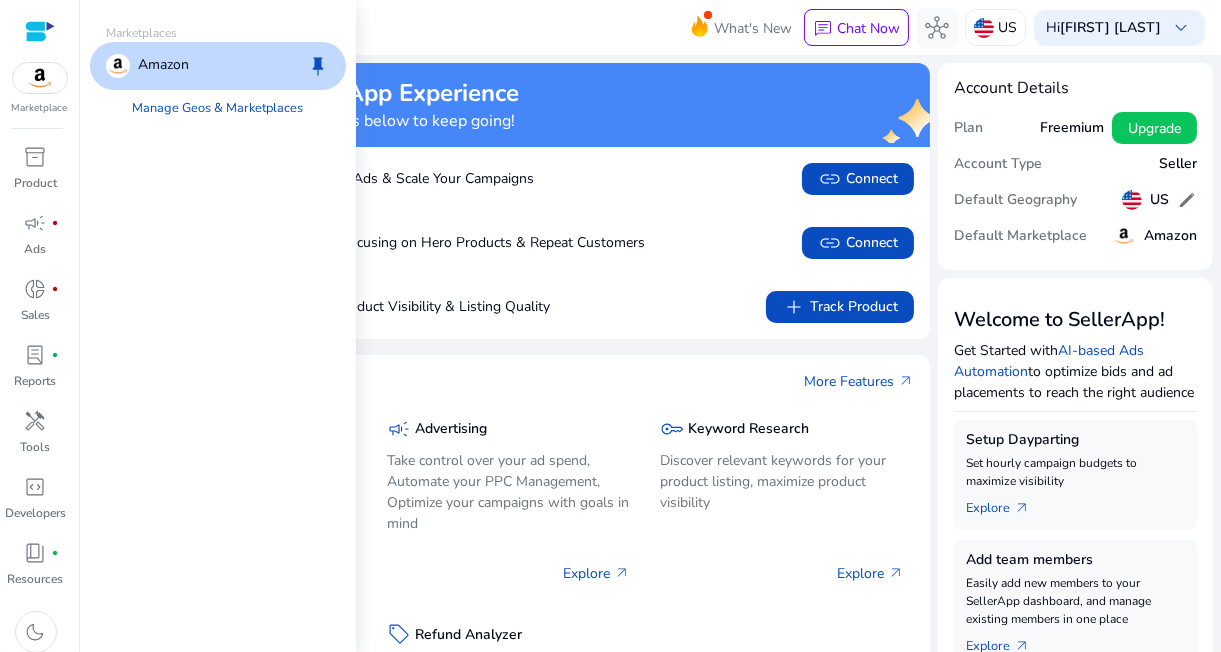 click on "Amazon   keep" at bounding box center [218, 66] 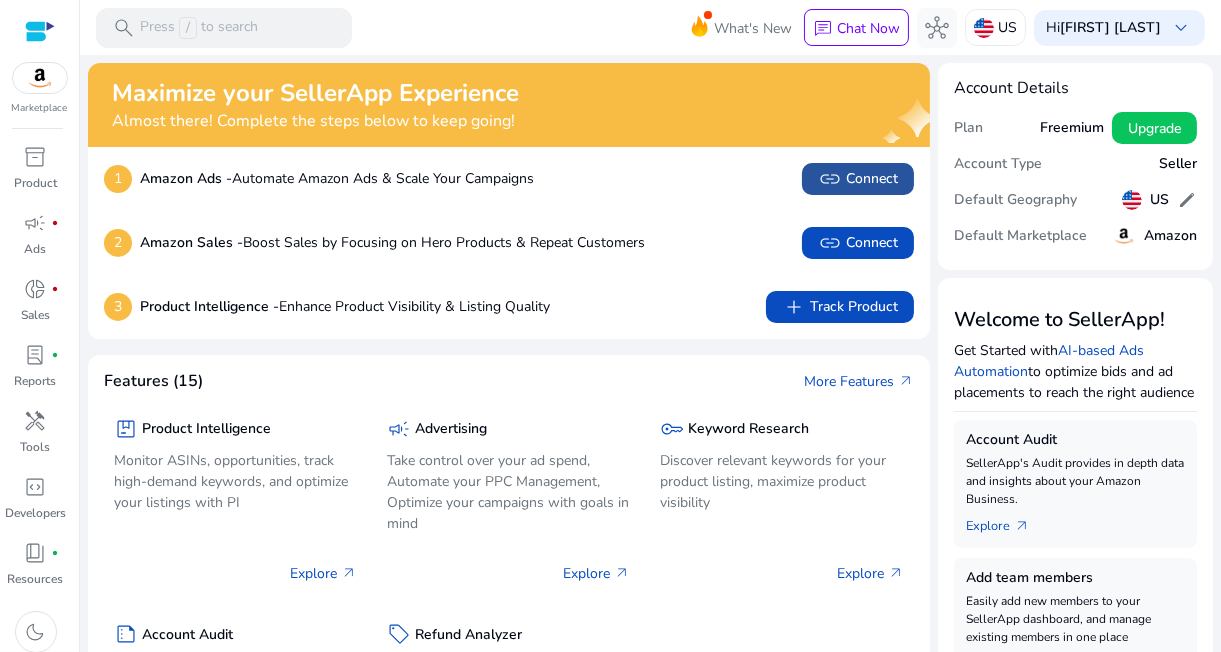 click 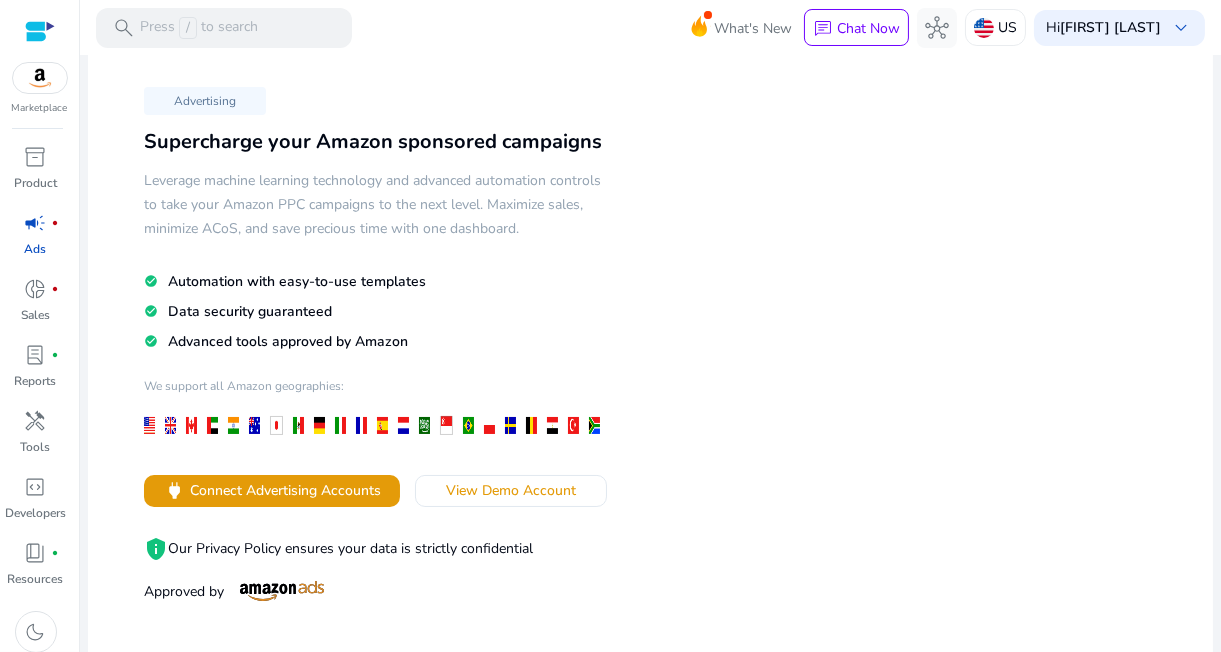 scroll, scrollTop: 48, scrollLeft: 0, axis: vertical 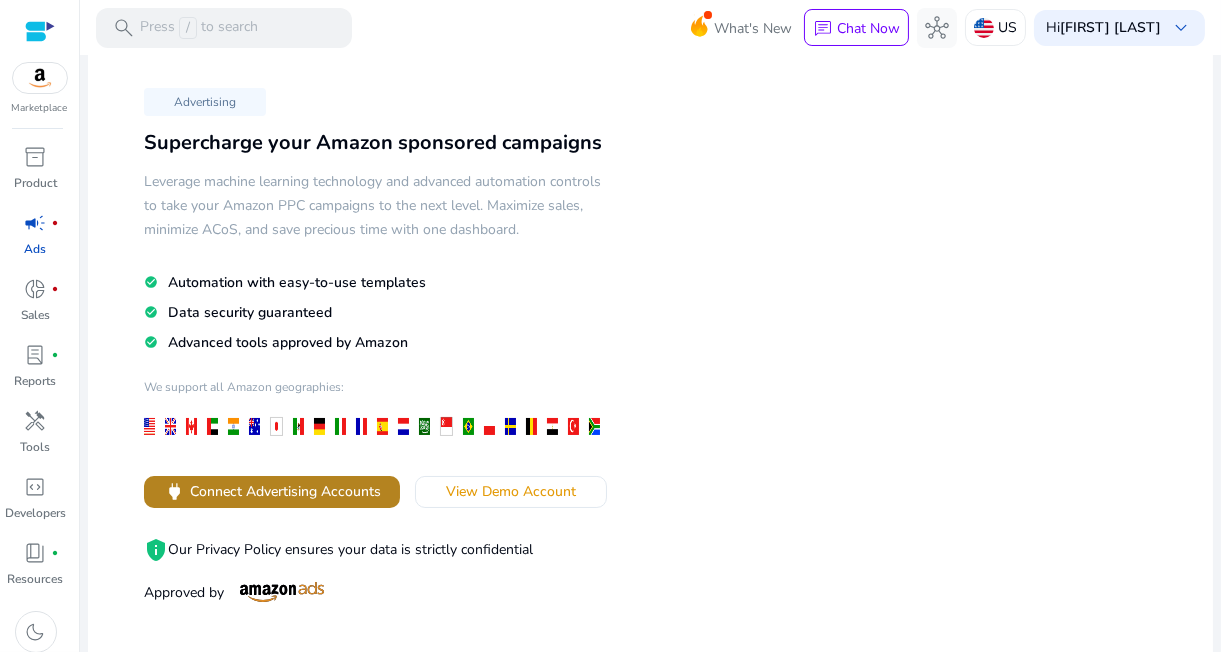 click on "Connect Advertising Accounts" 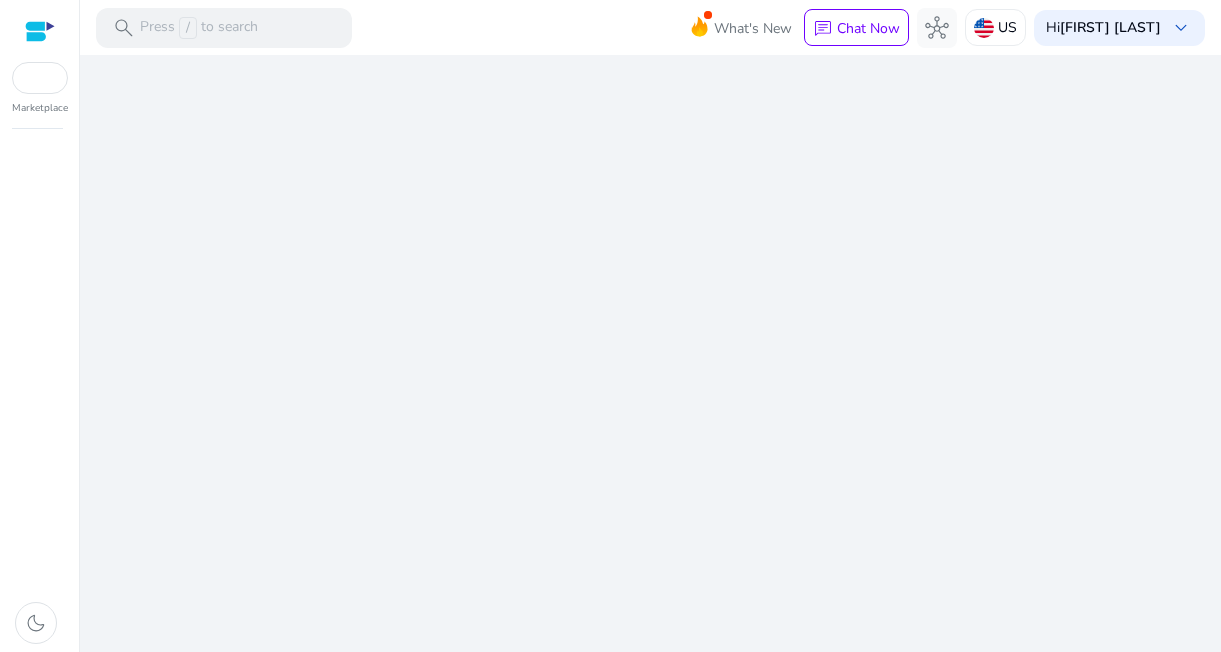 scroll, scrollTop: 0, scrollLeft: 0, axis: both 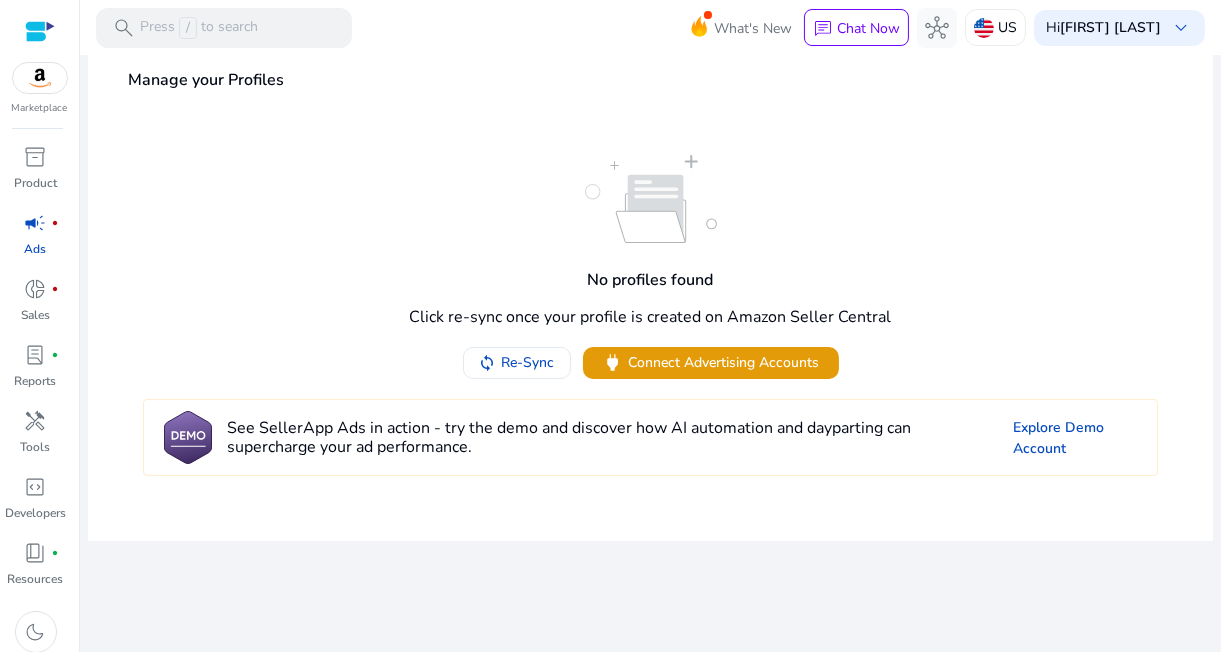 click at bounding box center [40, 78] 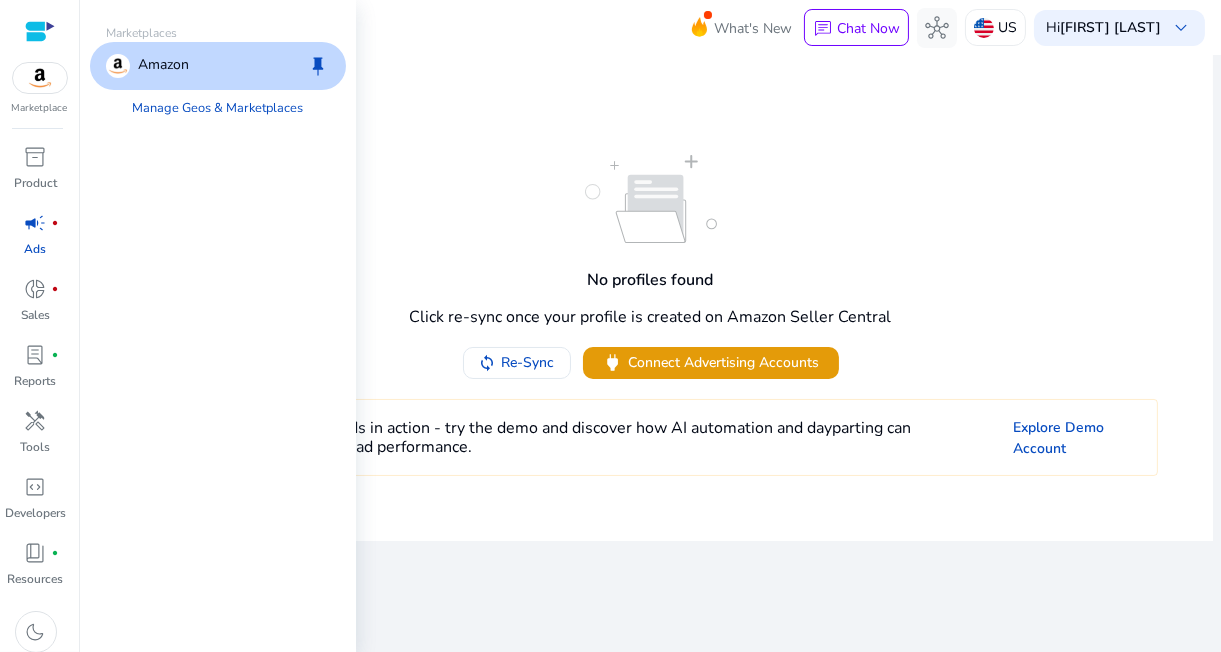 click at bounding box center (40, 78) 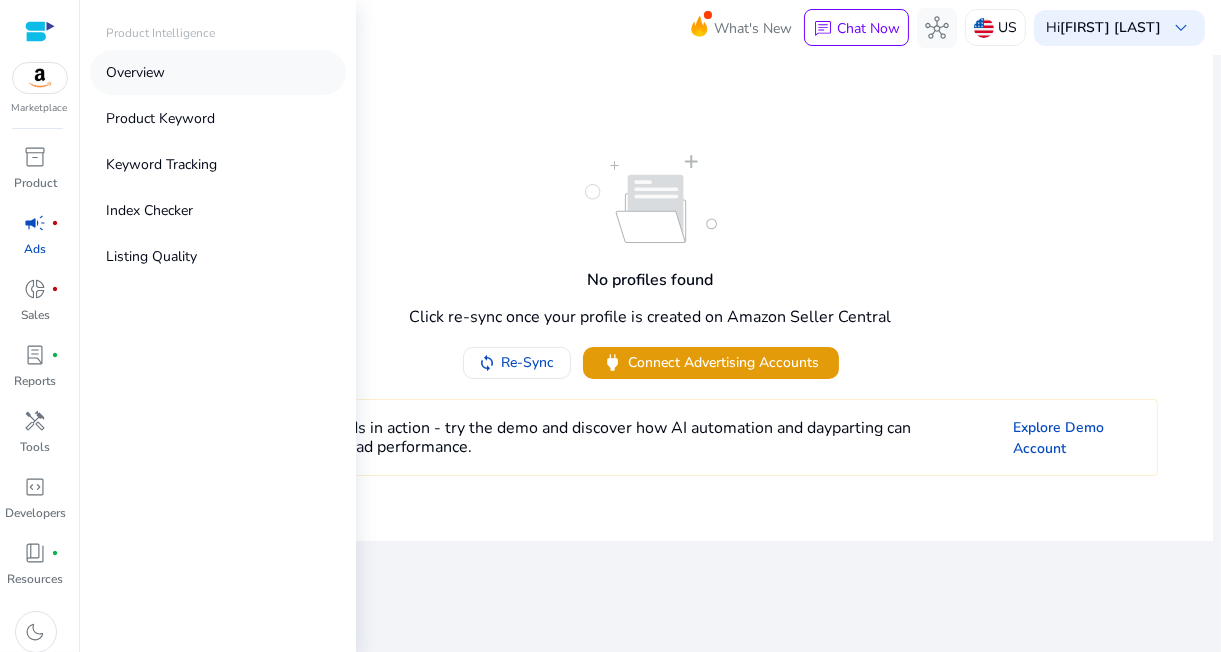 click on "Overview" at bounding box center [218, 72] 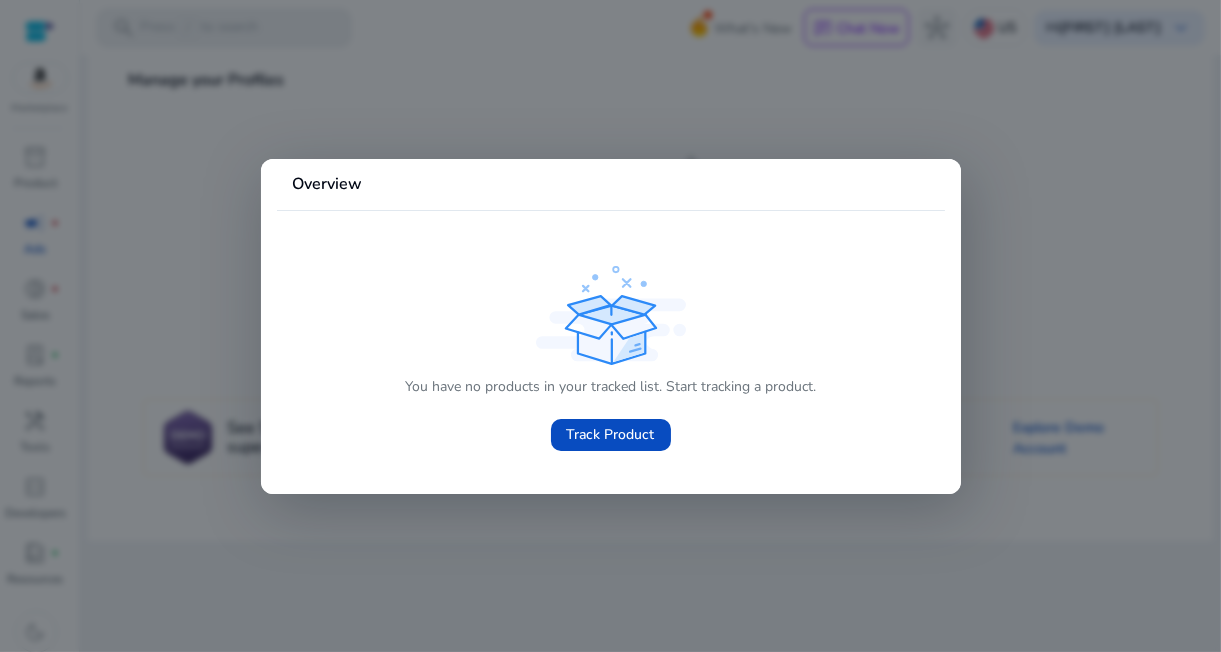 click at bounding box center (610, 326) 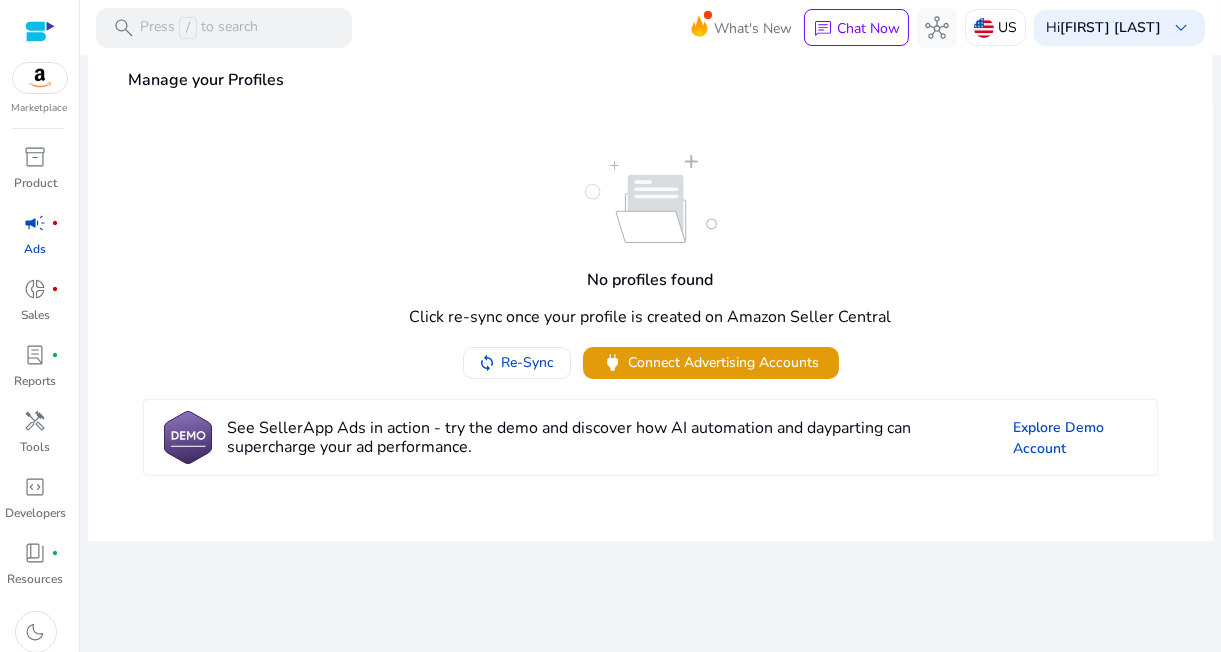 click at bounding box center [40, 31] 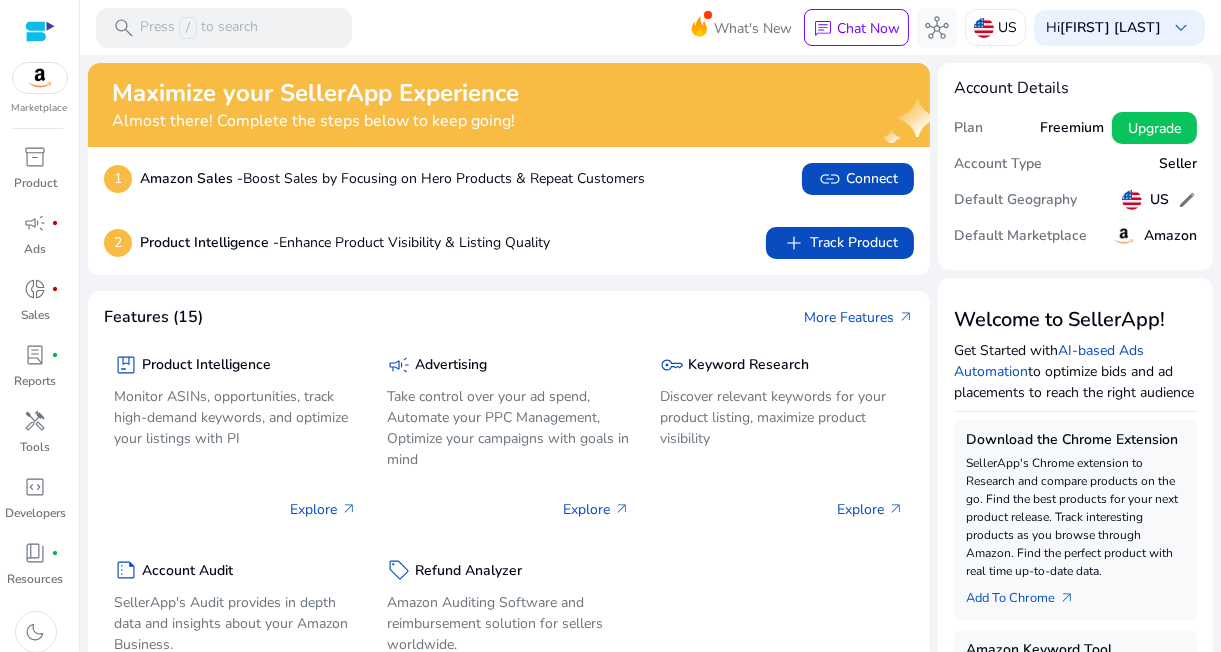 scroll, scrollTop: 0, scrollLeft: 0, axis: both 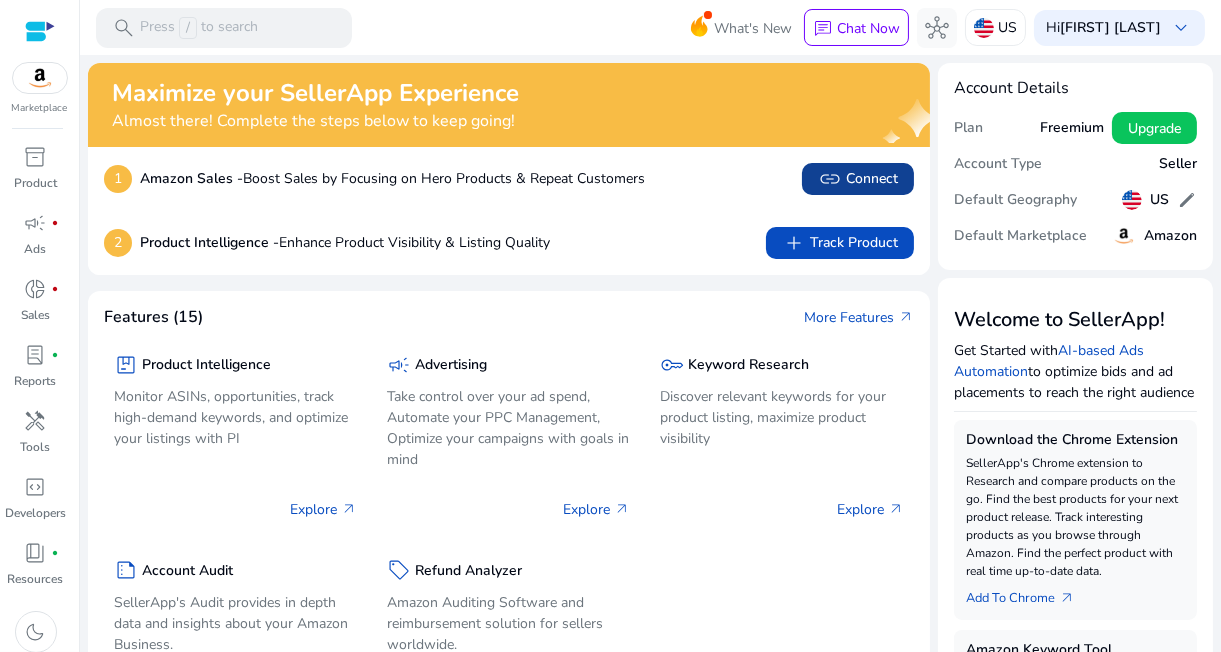 click on "link   Connect" 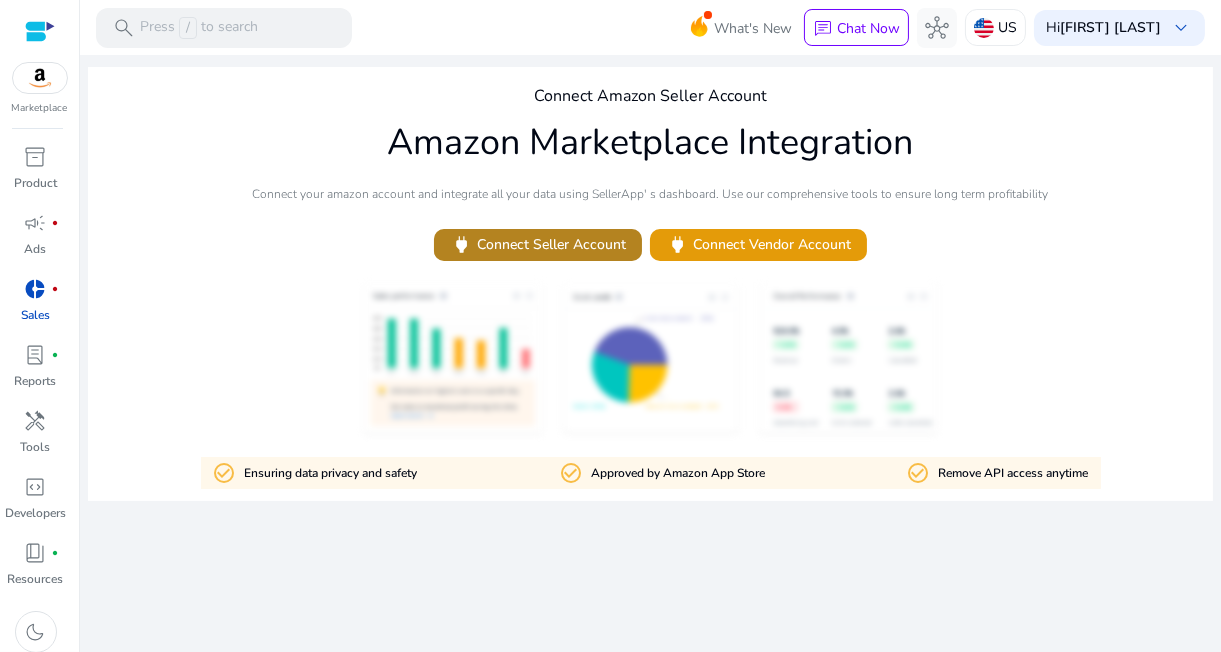 click on "power   Connect Seller Account" 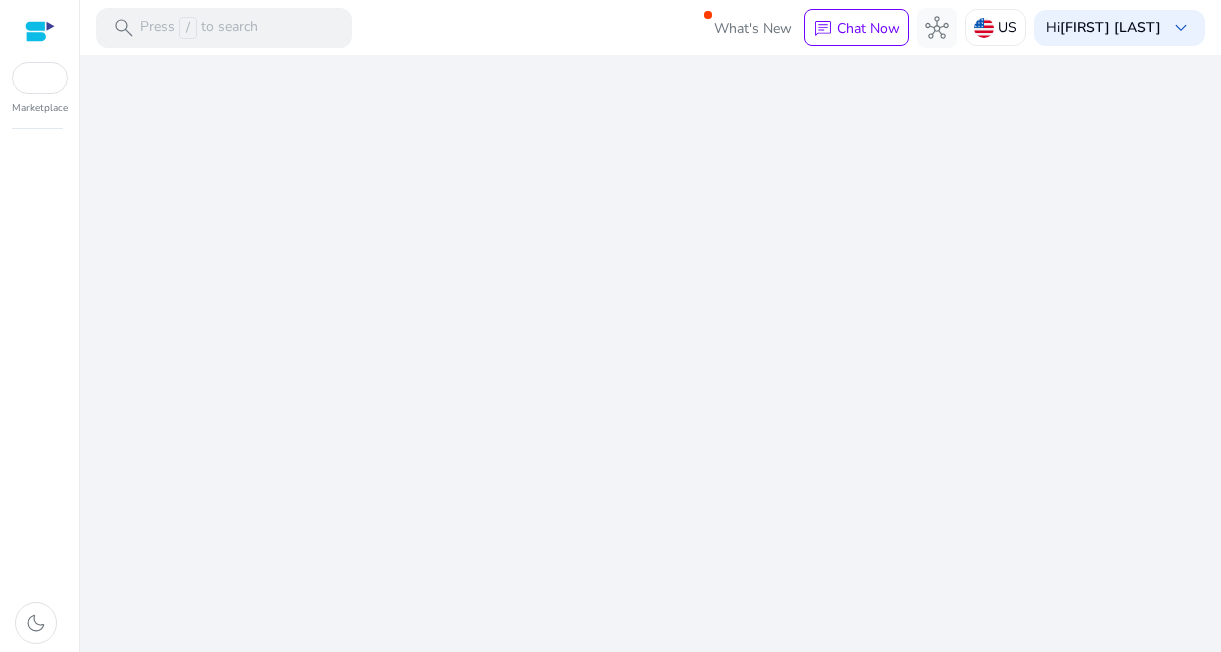 scroll, scrollTop: 0, scrollLeft: 0, axis: both 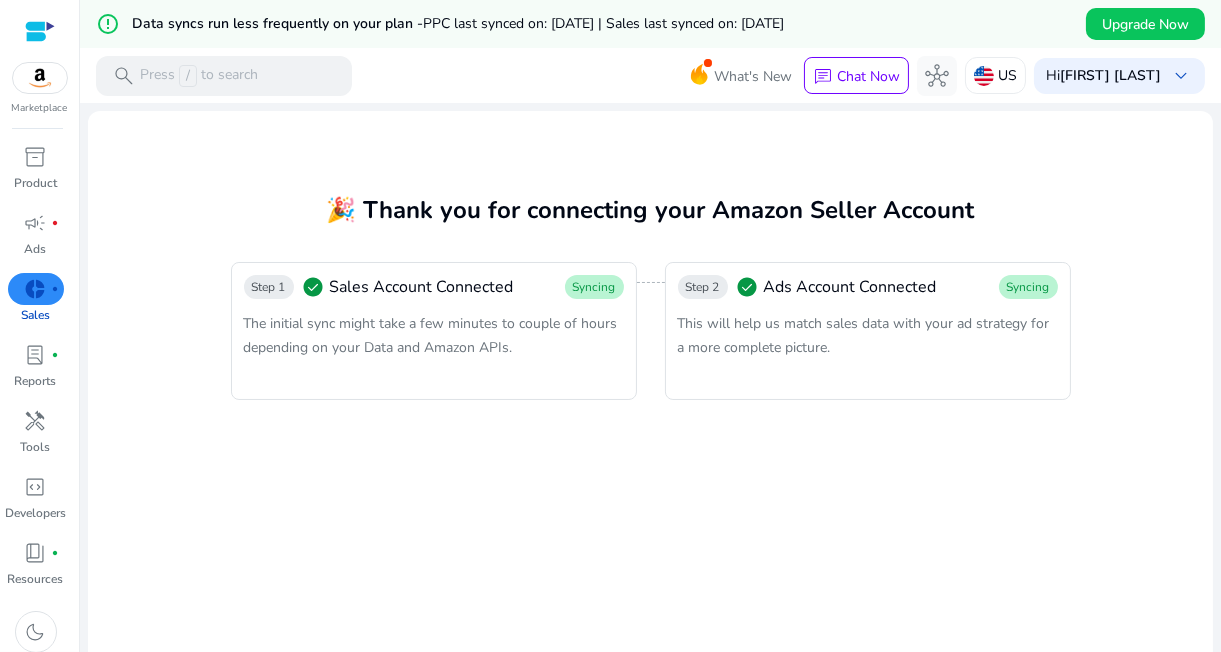 click at bounding box center [40, 31] 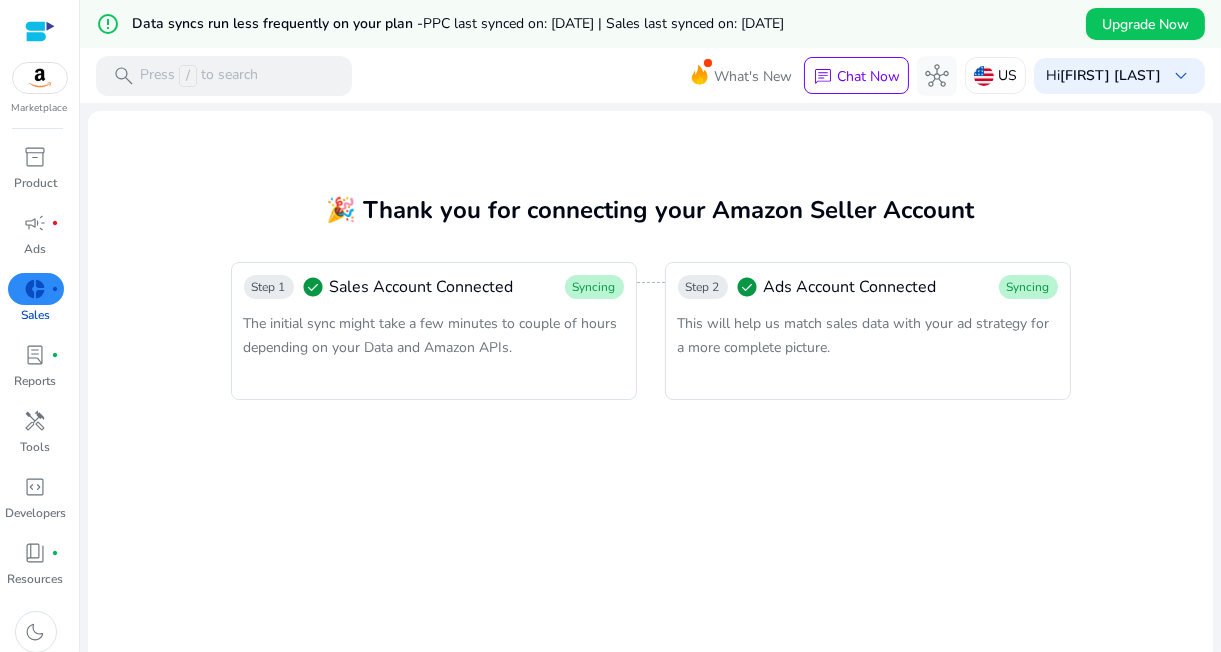 click at bounding box center [40, 31] 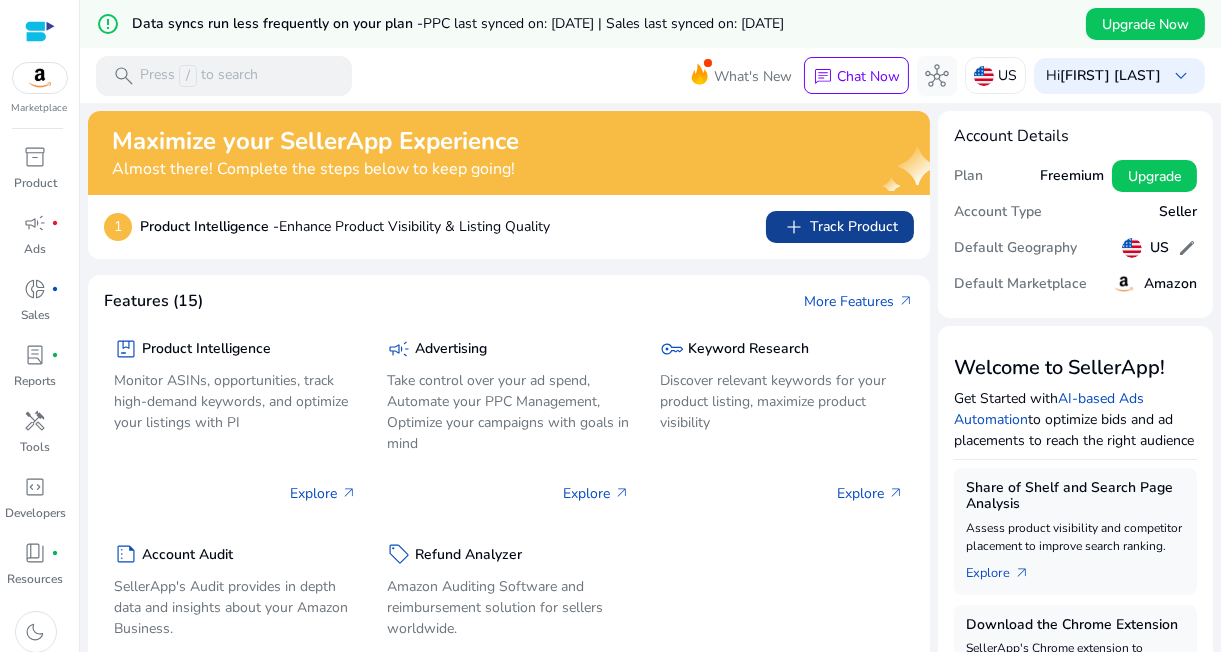 click on "add   Track Product" 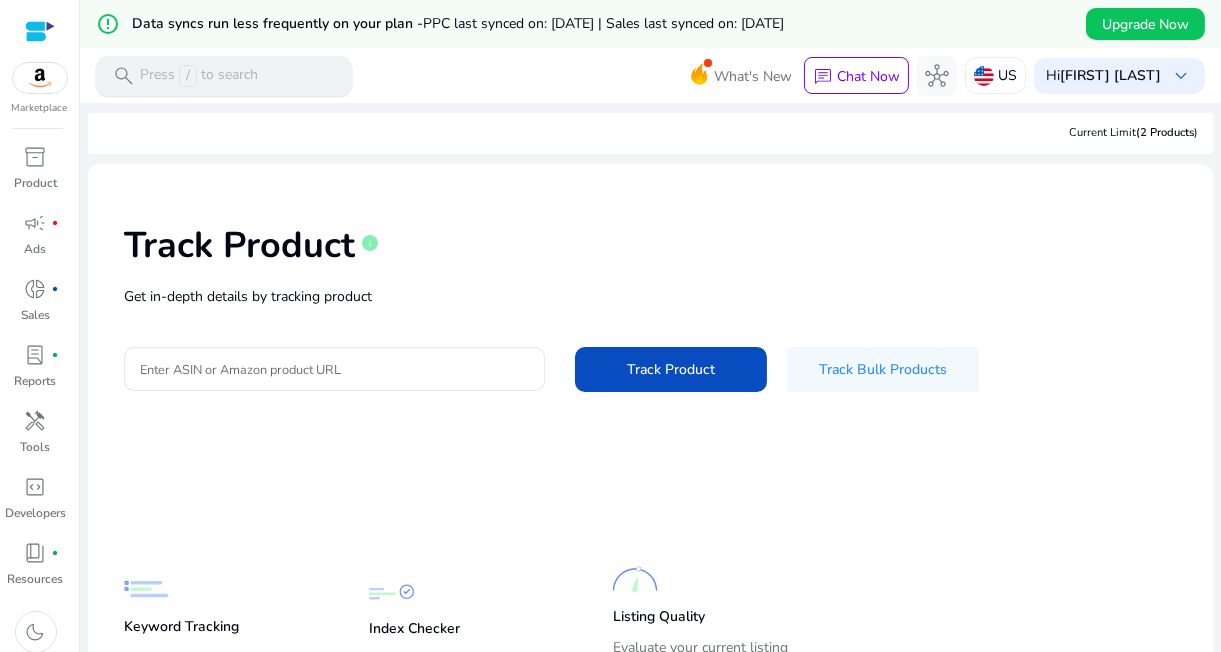 scroll, scrollTop: 0, scrollLeft: 0, axis: both 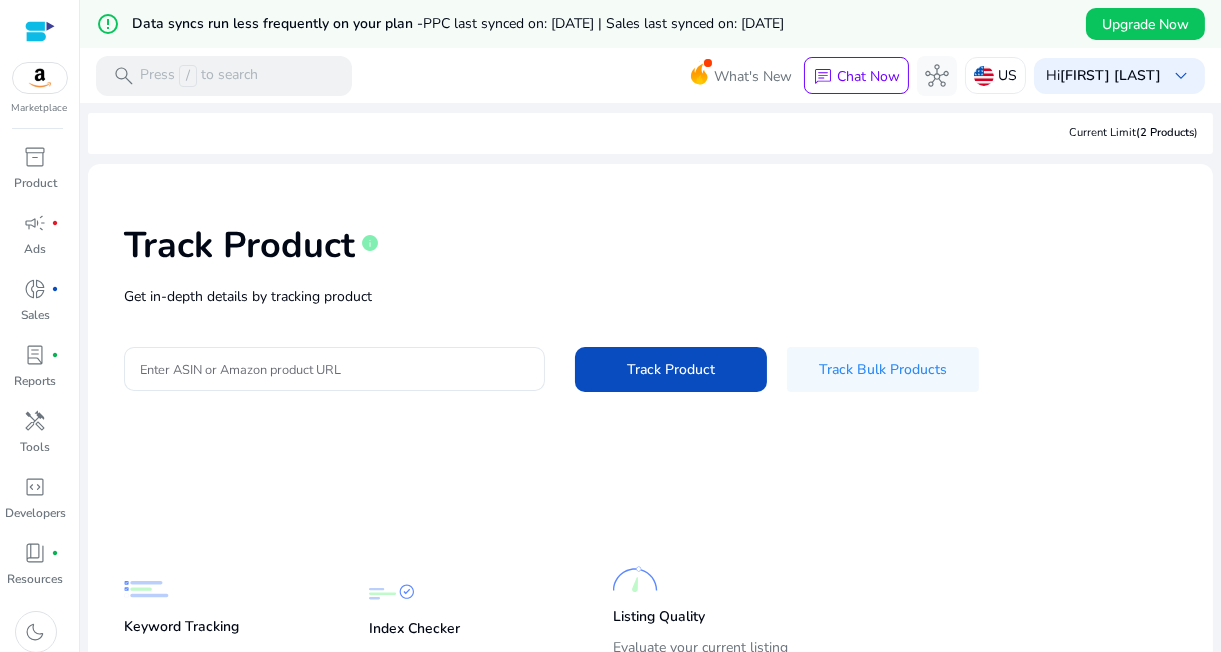 click at bounding box center (40, 31) 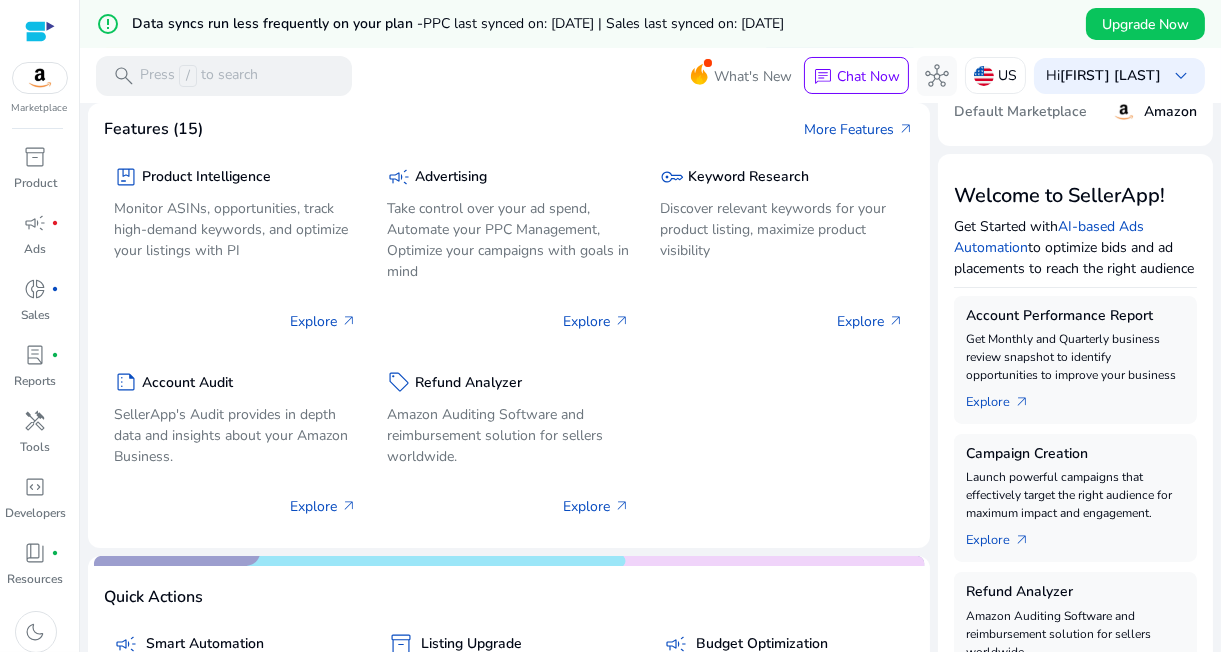 scroll, scrollTop: 173, scrollLeft: 0, axis: vertical 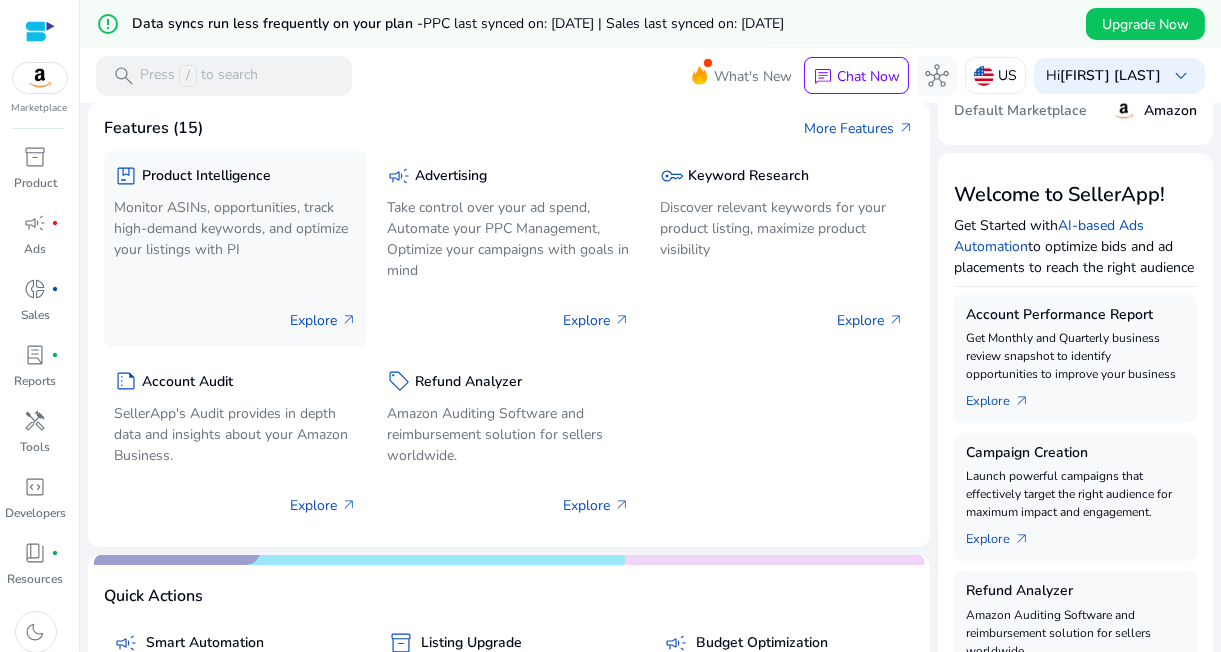 click on "Monitor ASINs, opportunities, track high-demand keywords, and optimize your listings with PI" 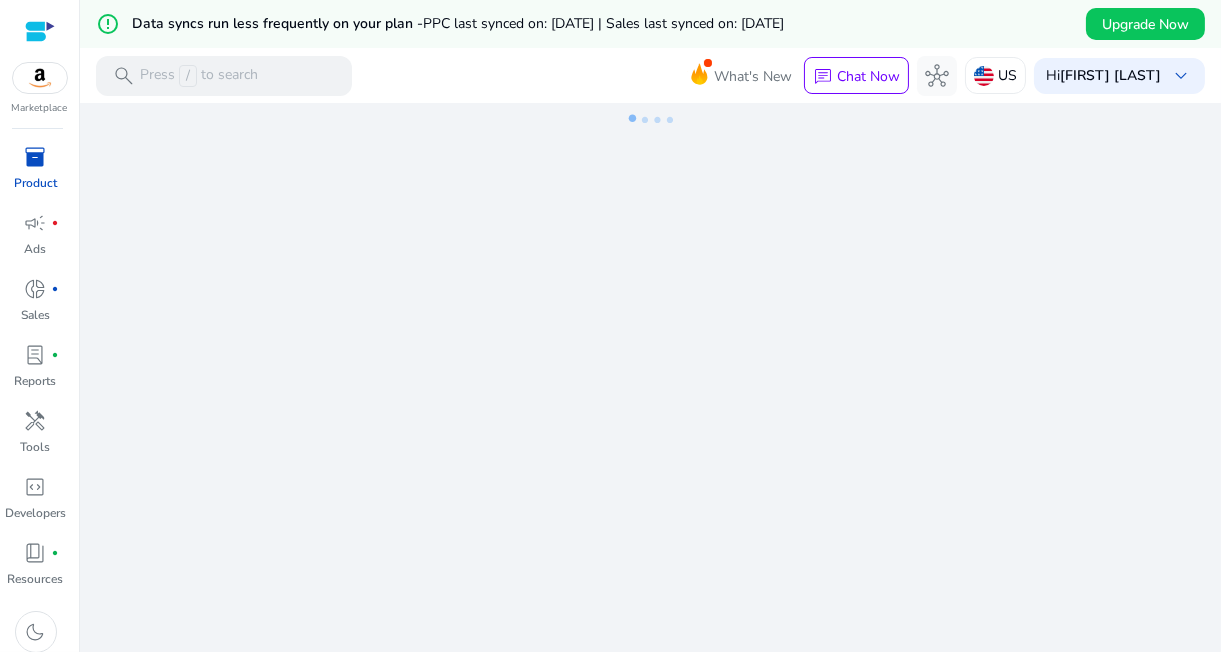 scroll, scrollTop: 0, scrollLeft: 0, axis: both 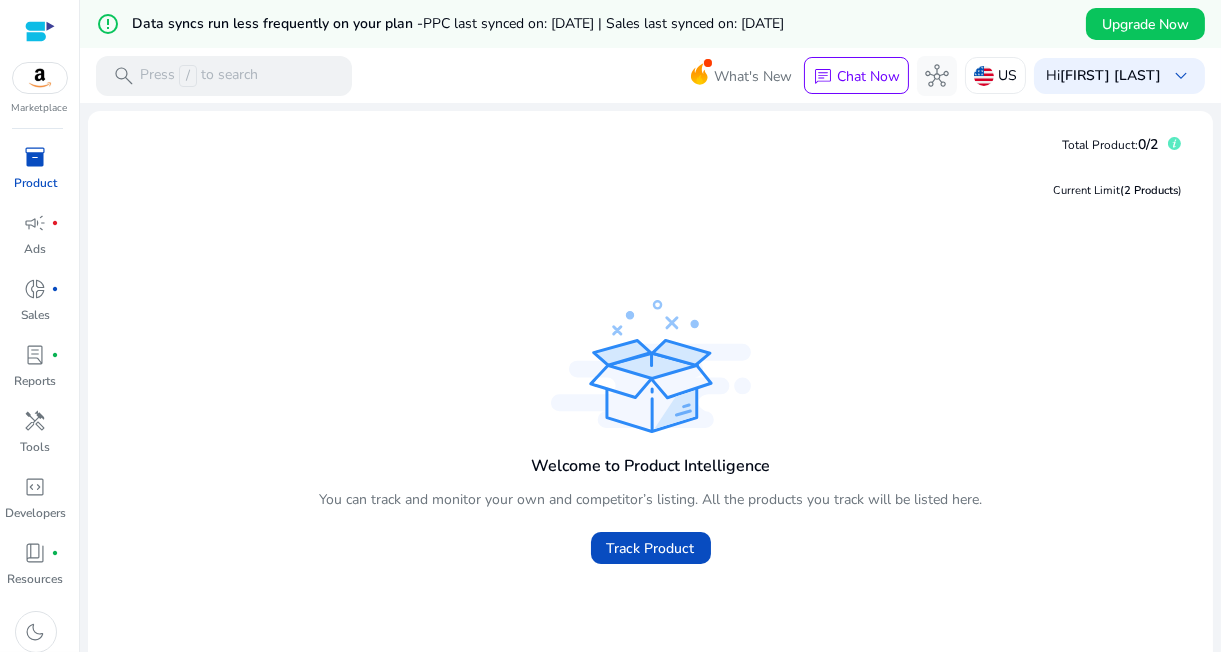 click at bounding box center [40, 31] 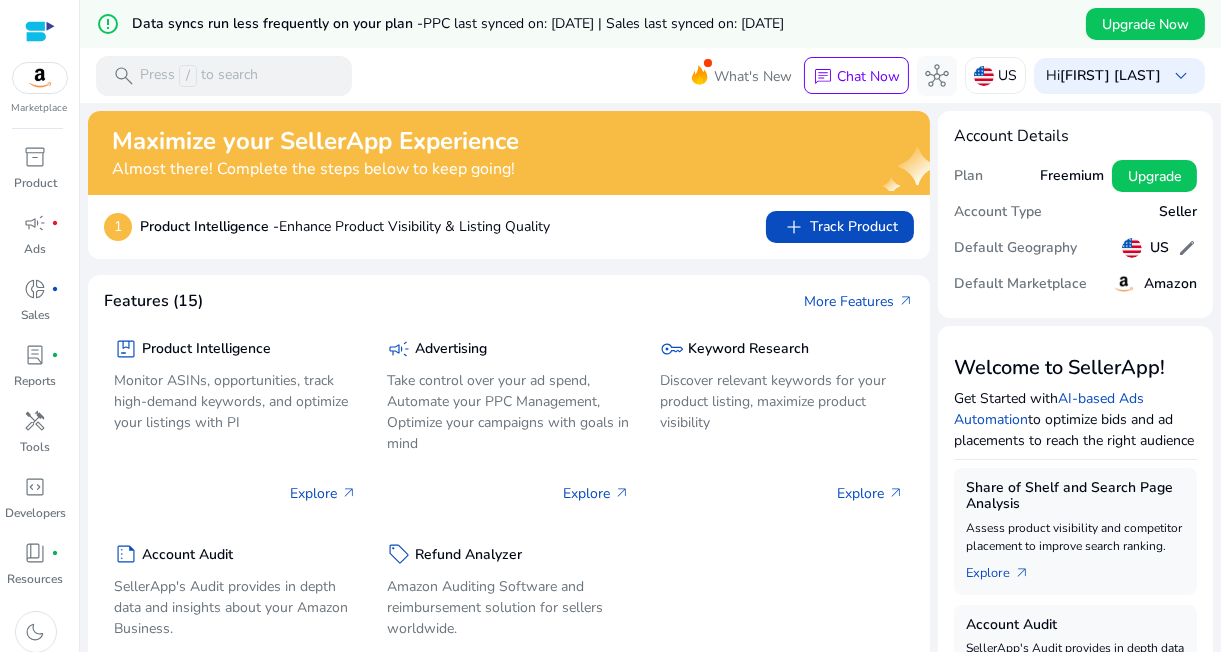 click on "Freemium" 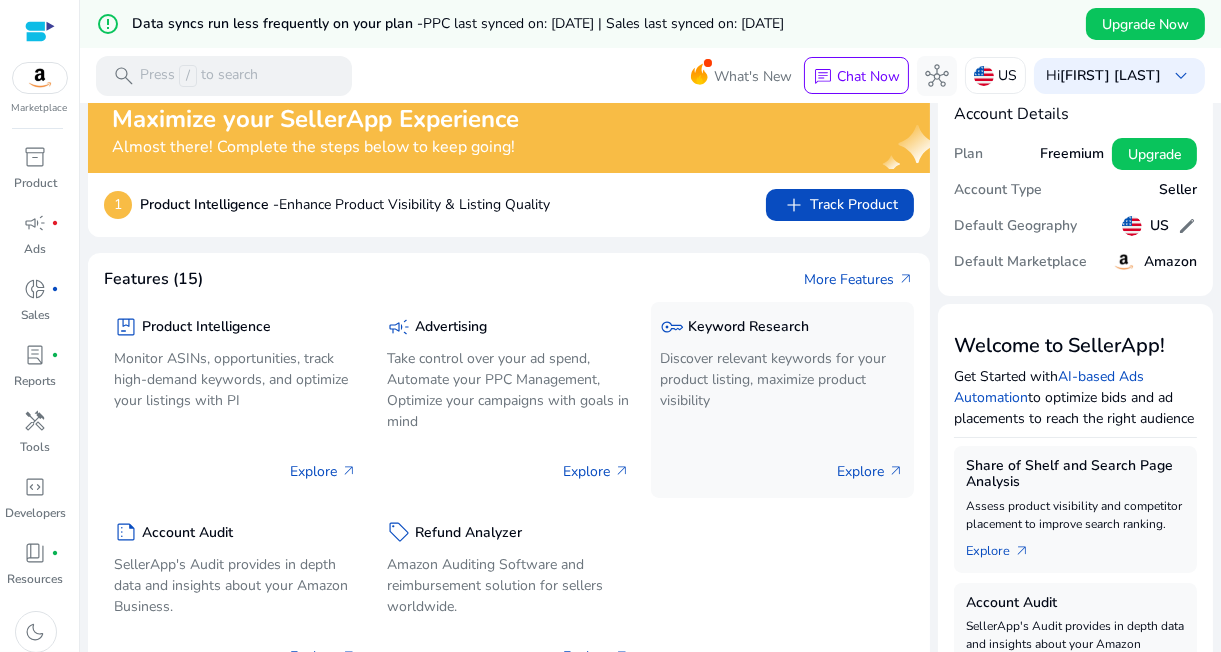 scroll, scrollTop: 0, scrollLeft: 0, axis: both 